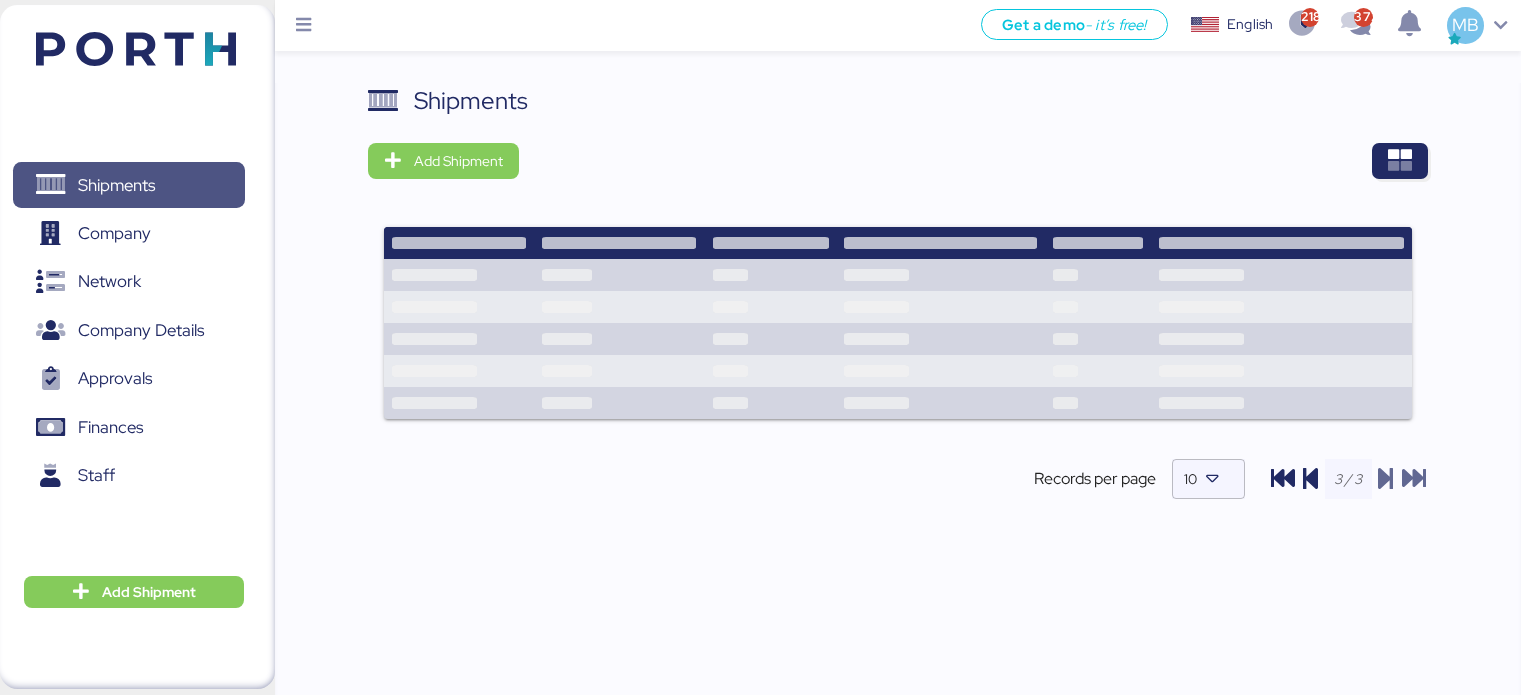 scroll, scrollTop: 0, scrollLeft: 0, axis: both 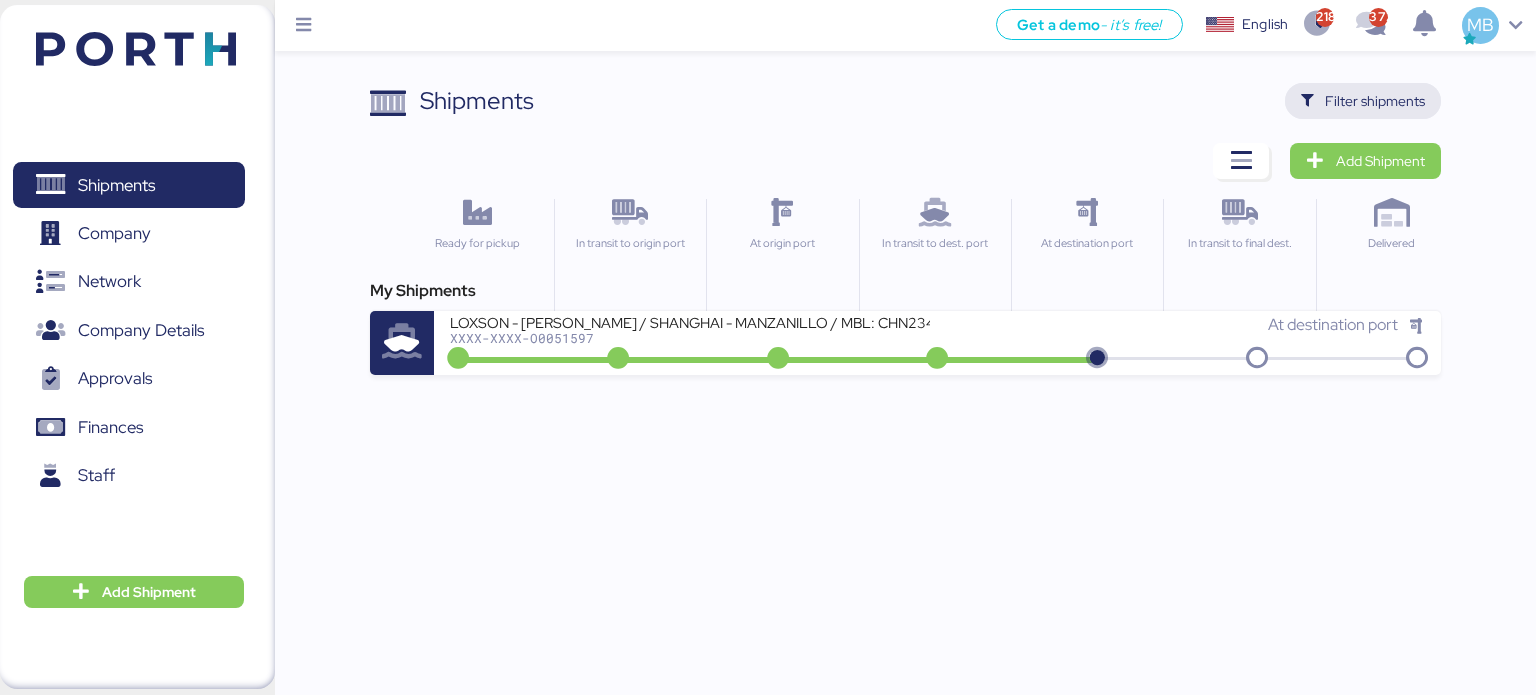 click on "Filter shipments" at bounding box center [1375, 101] 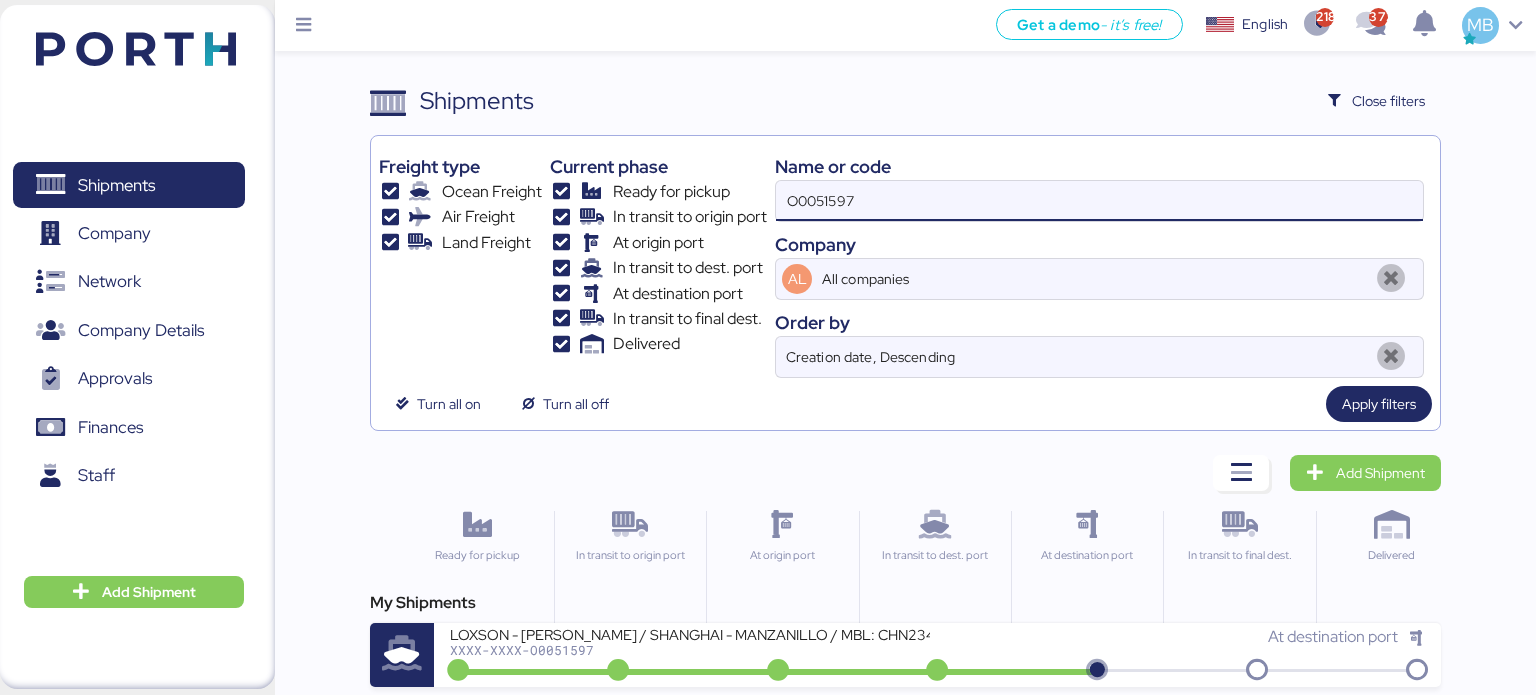 drag, startPoint x: 919, startPoint y: 200, endPoint x: 644, endPoint y: 200, distance: 275 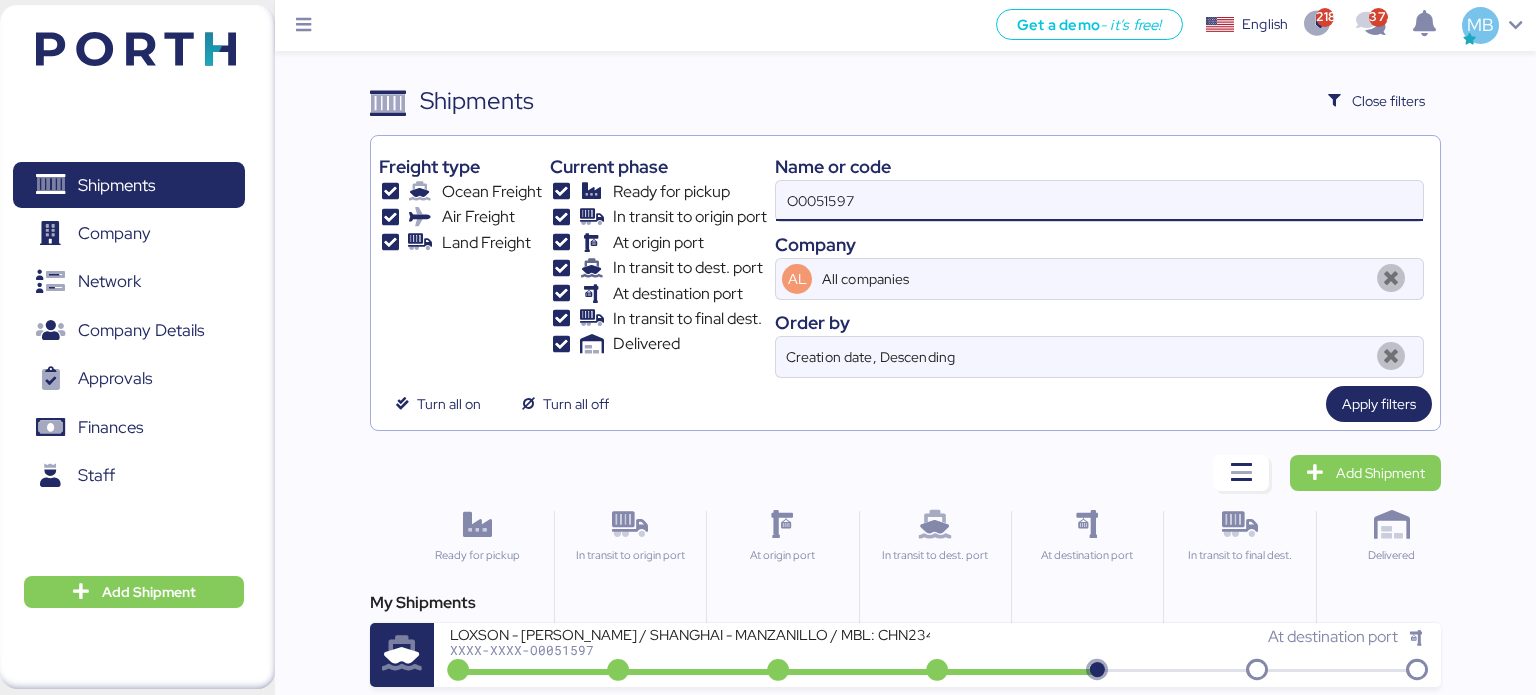 click on "Freight type   Ocean Freight   Air Freight   Land Freight Current phase   Ready for pickup   In transit to origin port   At origin port   In transit to dest. port   At destination port   In transit to final dest.   Delivered Name or code O0051597 Company AL All companies   Order by Creation date, Descending" at bounding box center (906, 261) 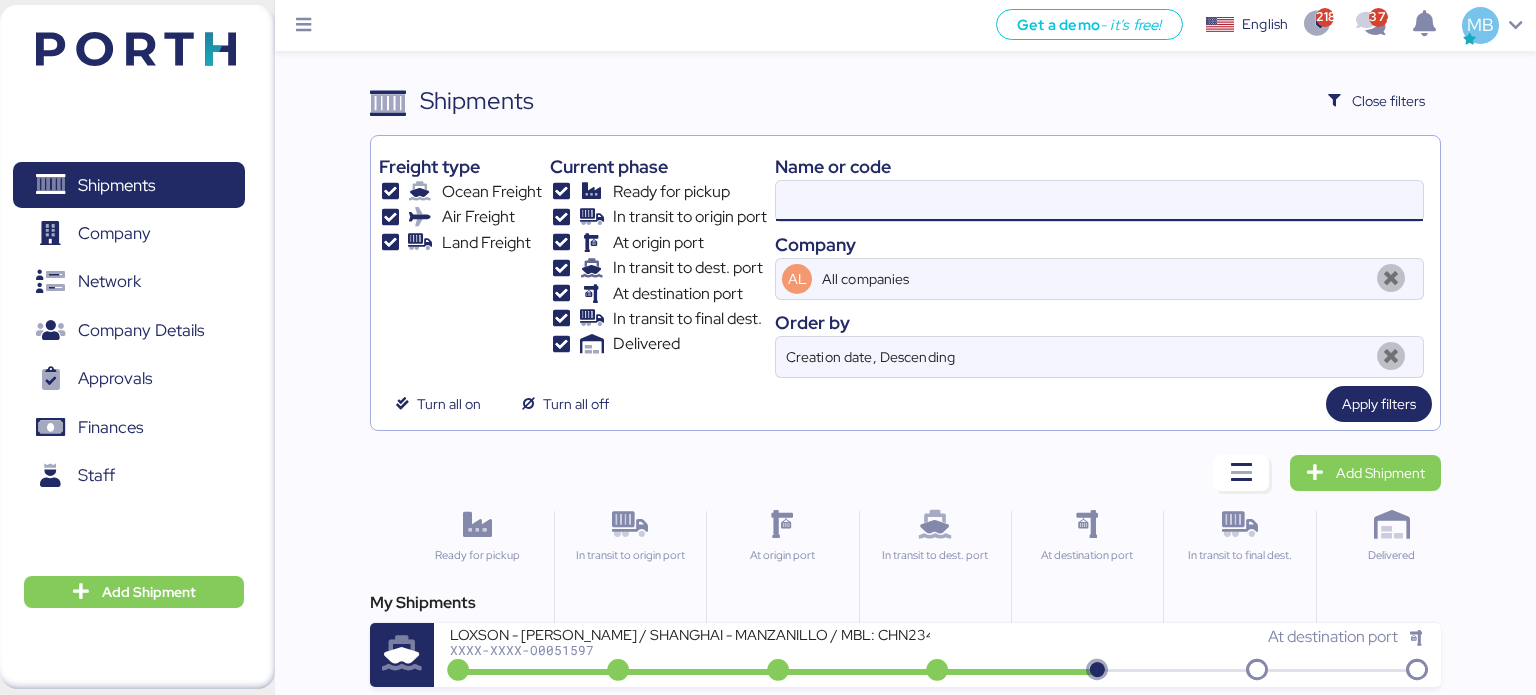 paste on "O0051482" 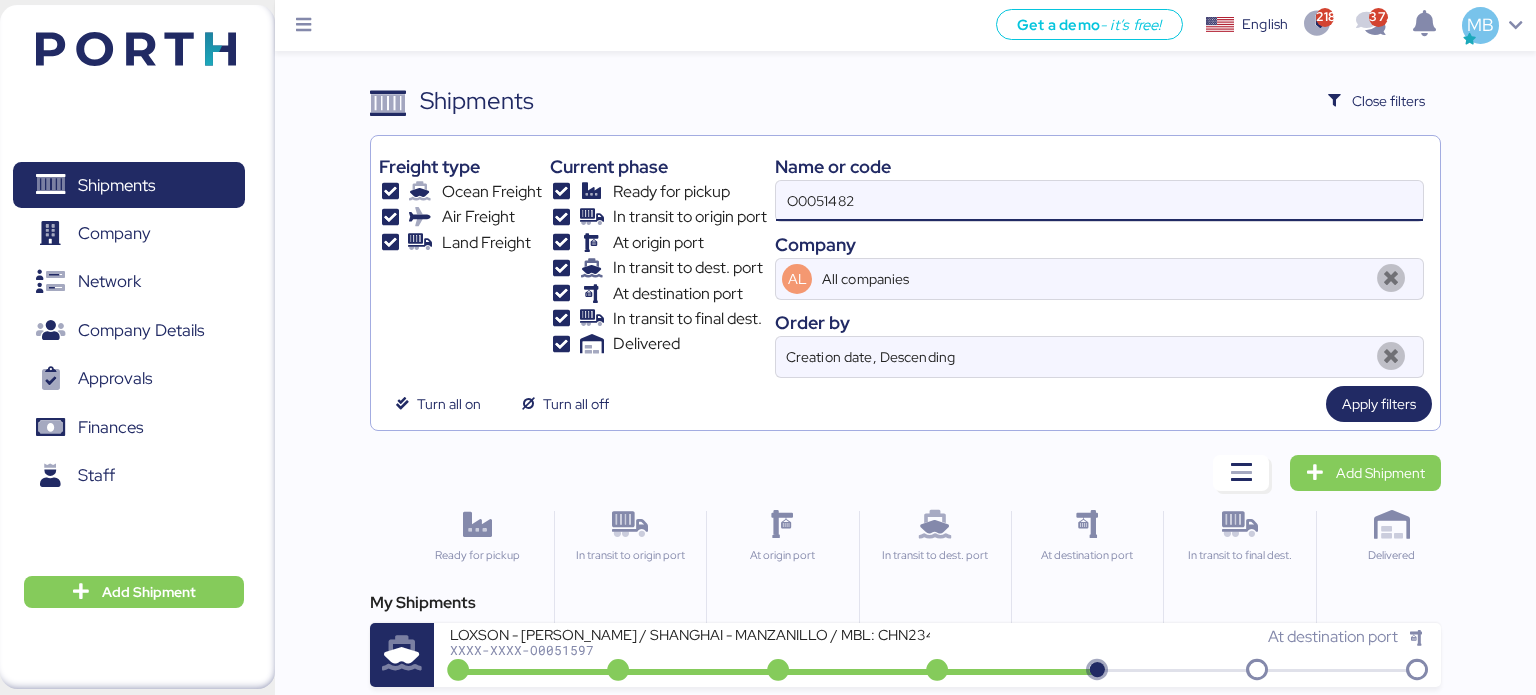 type on "O0051482" 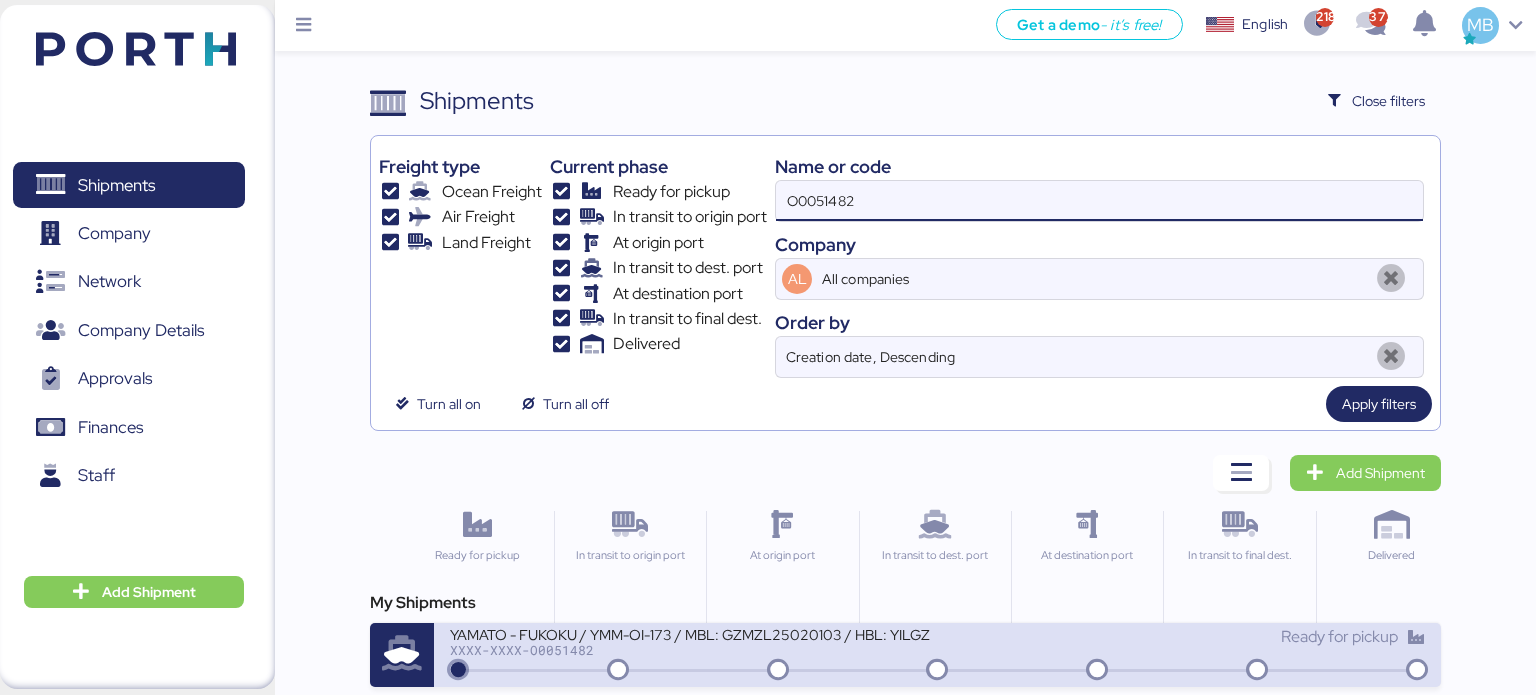 click at bounding box center [778, 671] 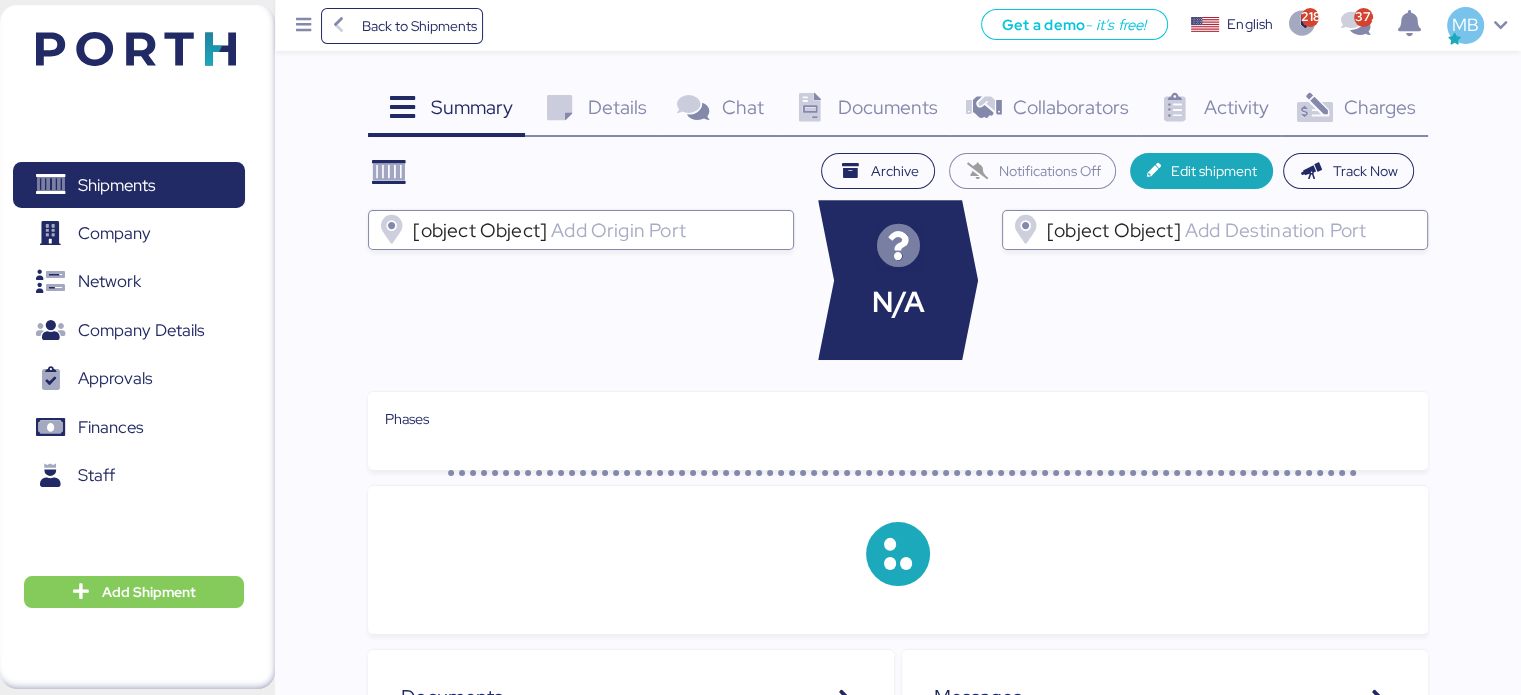 click on "Charges" at bounding box center (1379, 107) 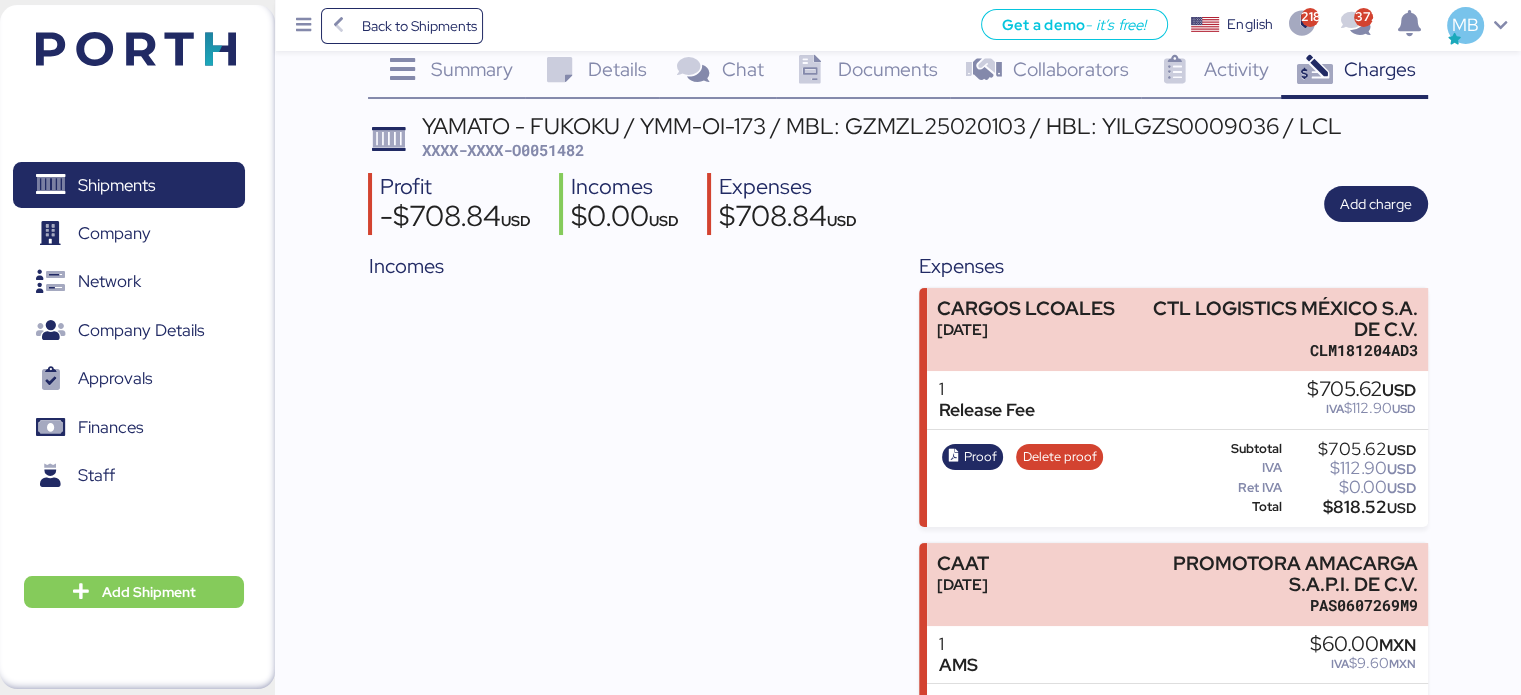 scroll, scrollTop: 0, scrollLeft: 0, axis: both 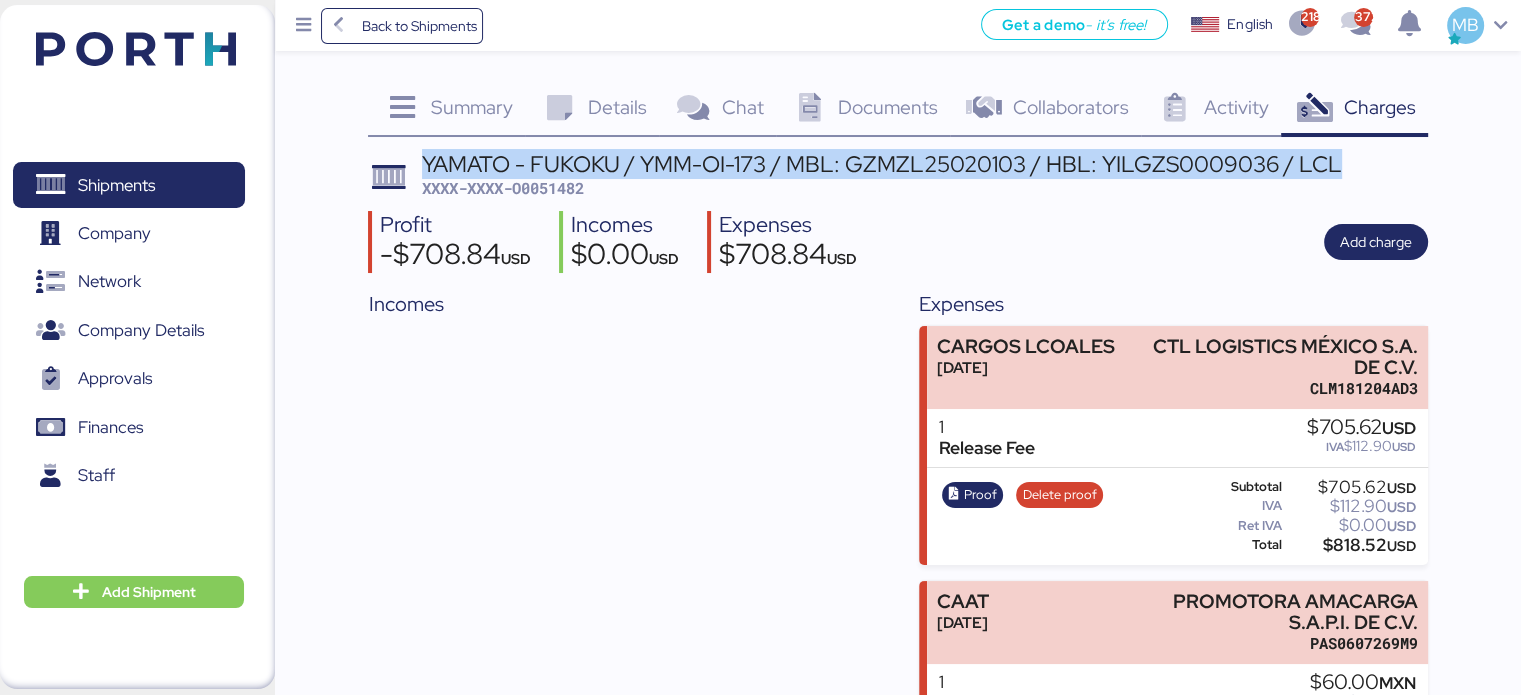 drag, startPoint x: 1333, startPoint y: 160, endPoint x: 424, endPoint y: 160, distance: 909 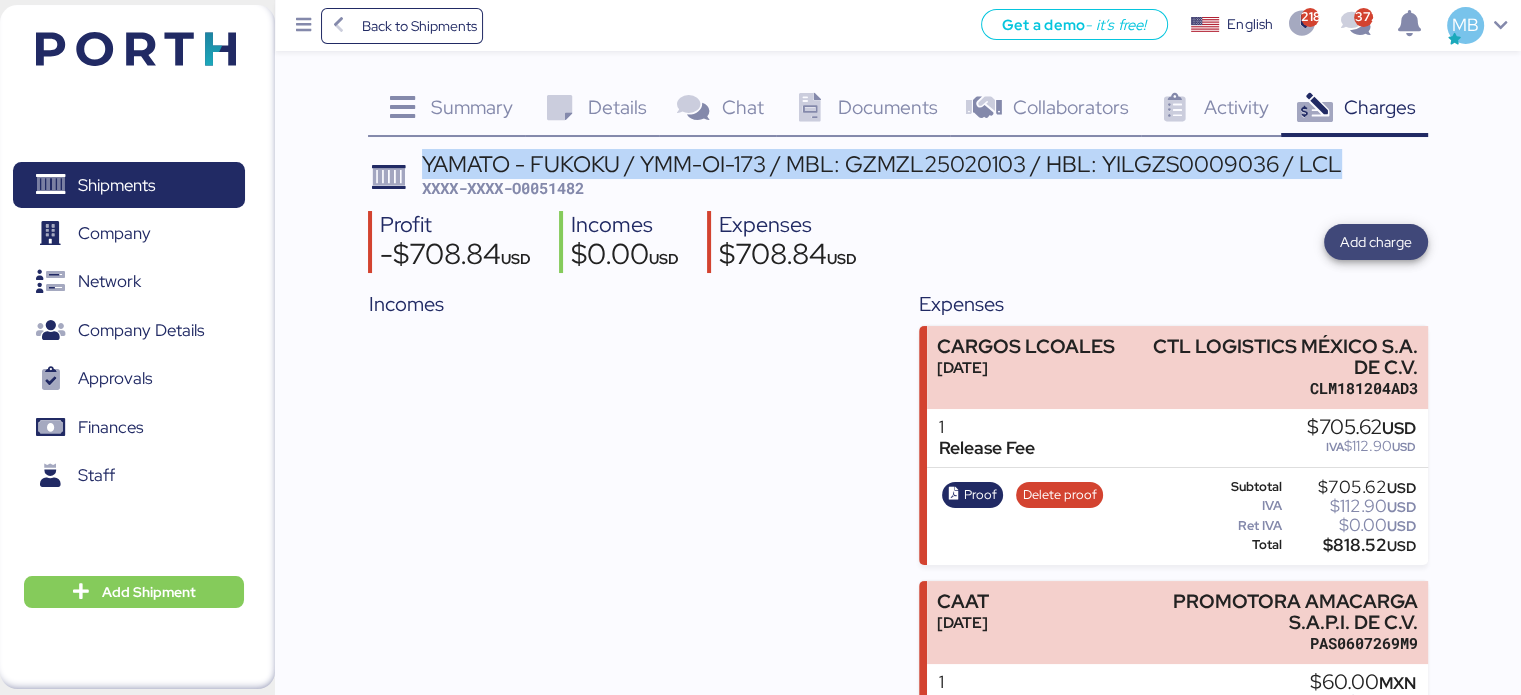 click on "Add charge" at bounding box center [1376, 242] 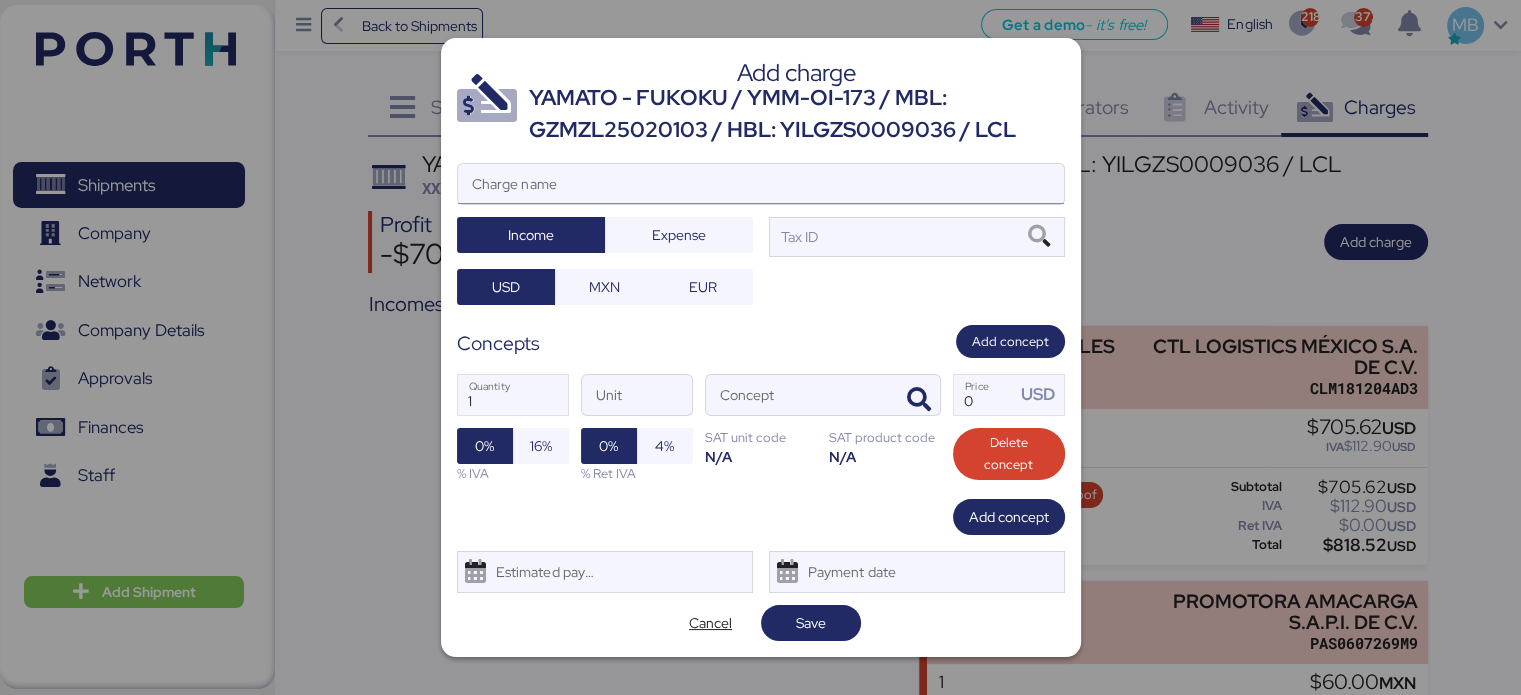 click on "Charge name" at bounding box center (761, 184) 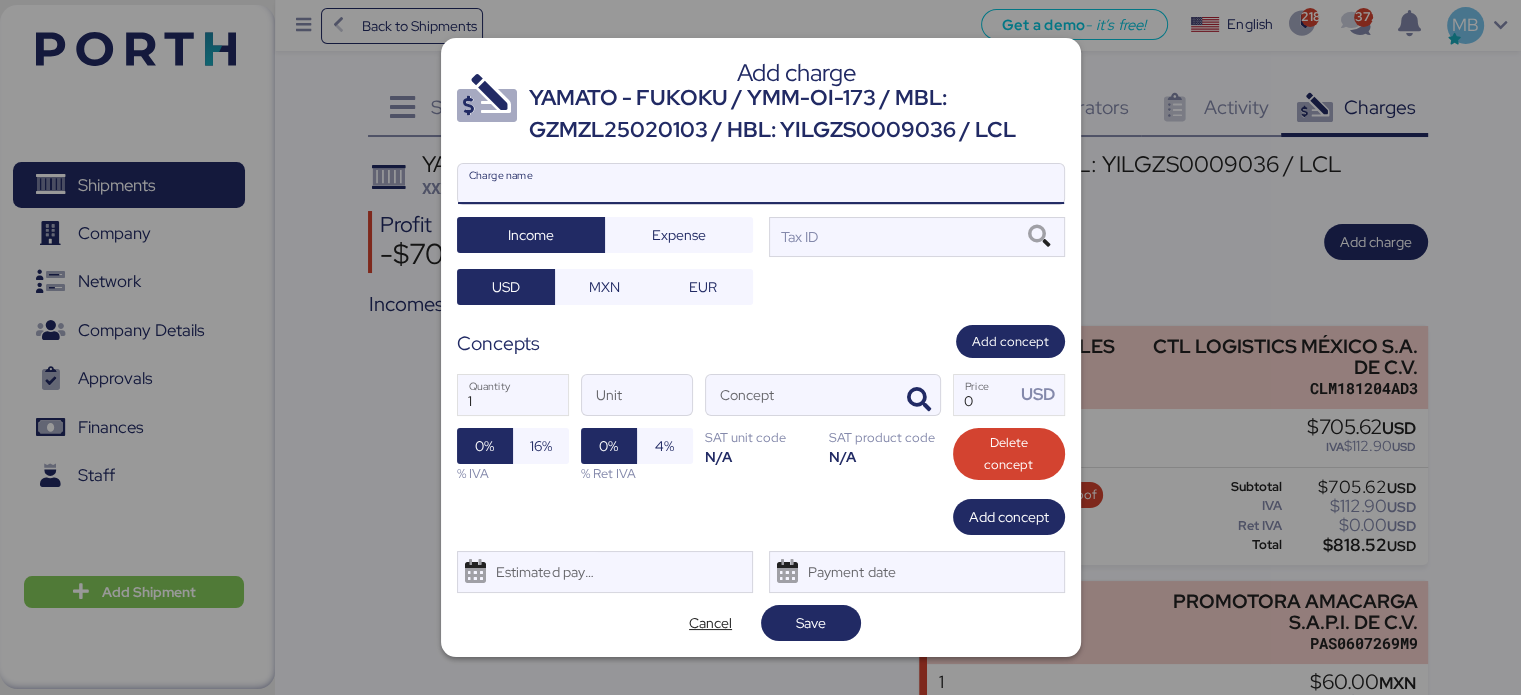 paste on "YAMATO - FUKOKU / YMM-OI-173 / MBL: GZMZL25020103 / HBL: YILGZS0009036 / LCL" 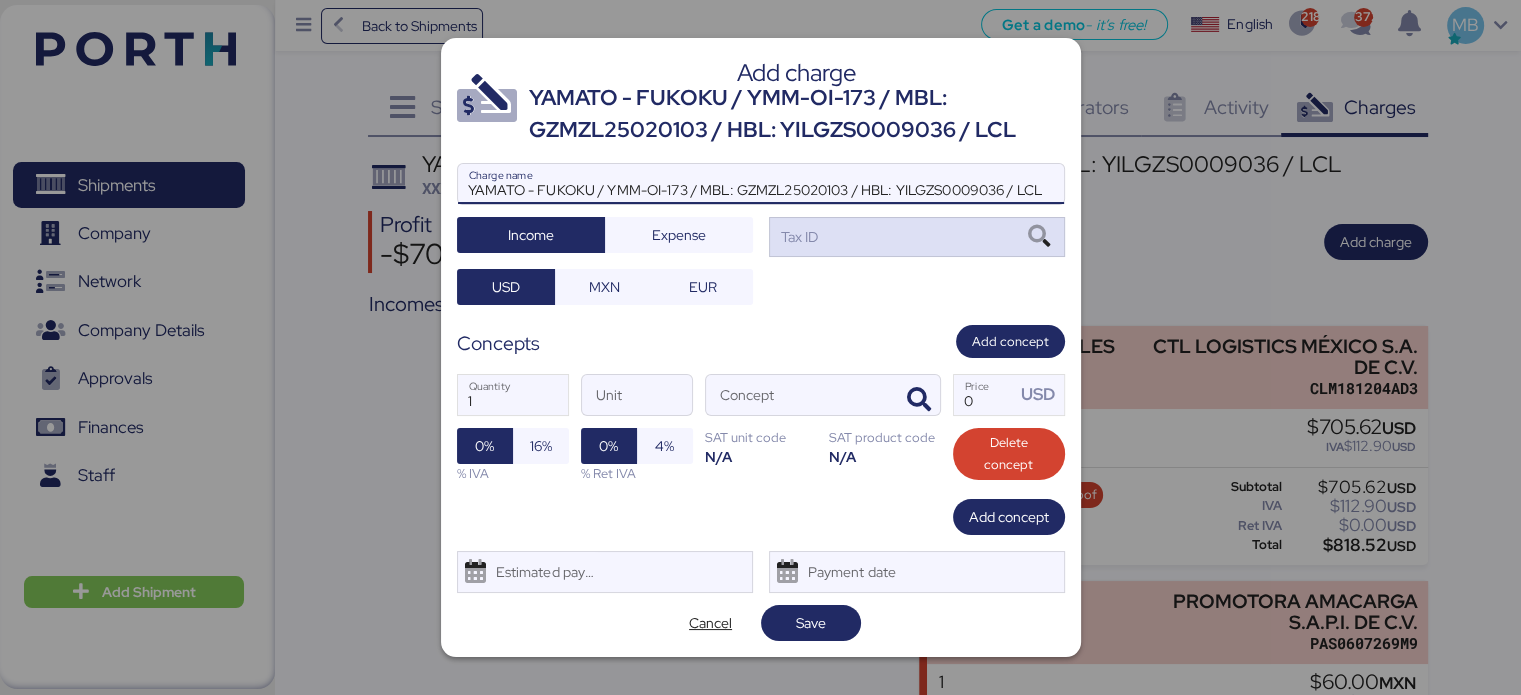 type on "YAMATO - FUKOKU / YMM-OI-173 / MBL: GZMZL25020103 / HBL: YILGZS0009036 / LCL" 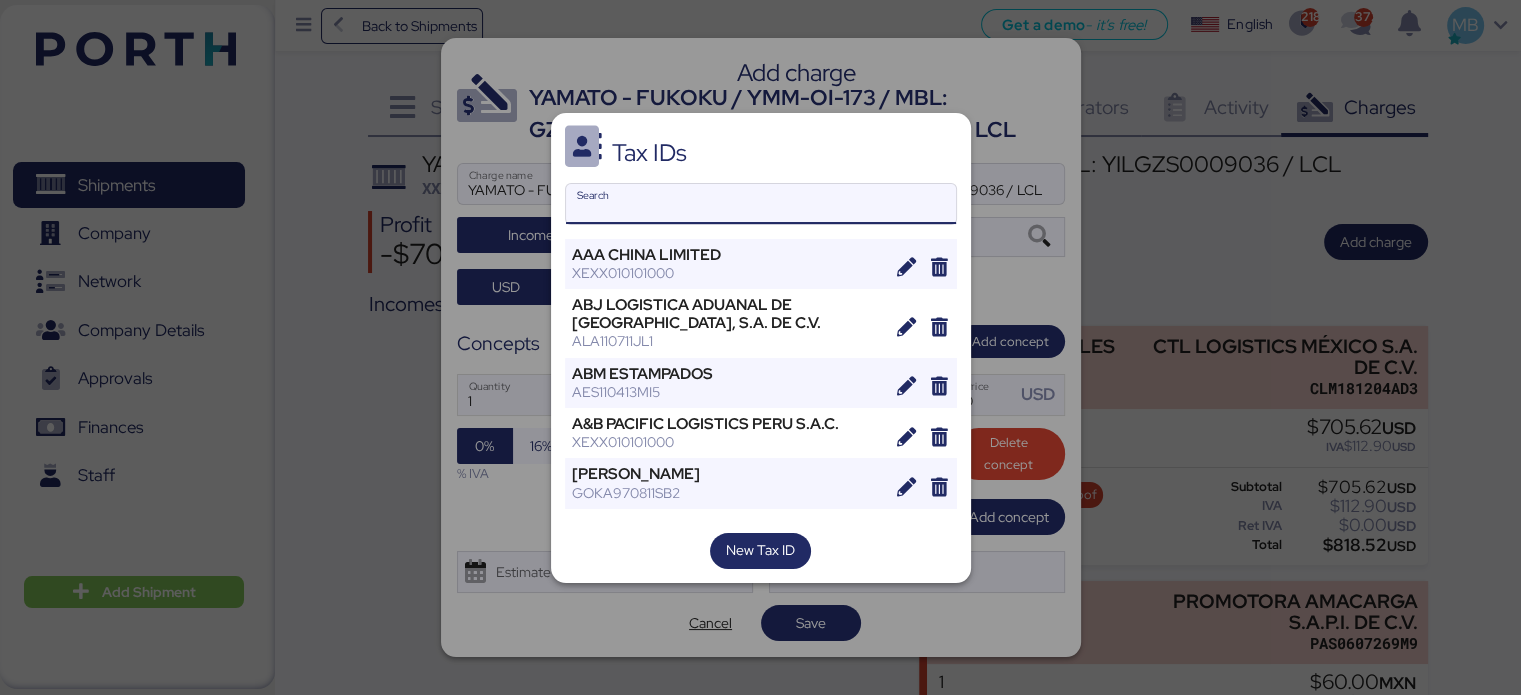 click on "Search" at bounding box center (761, 204) 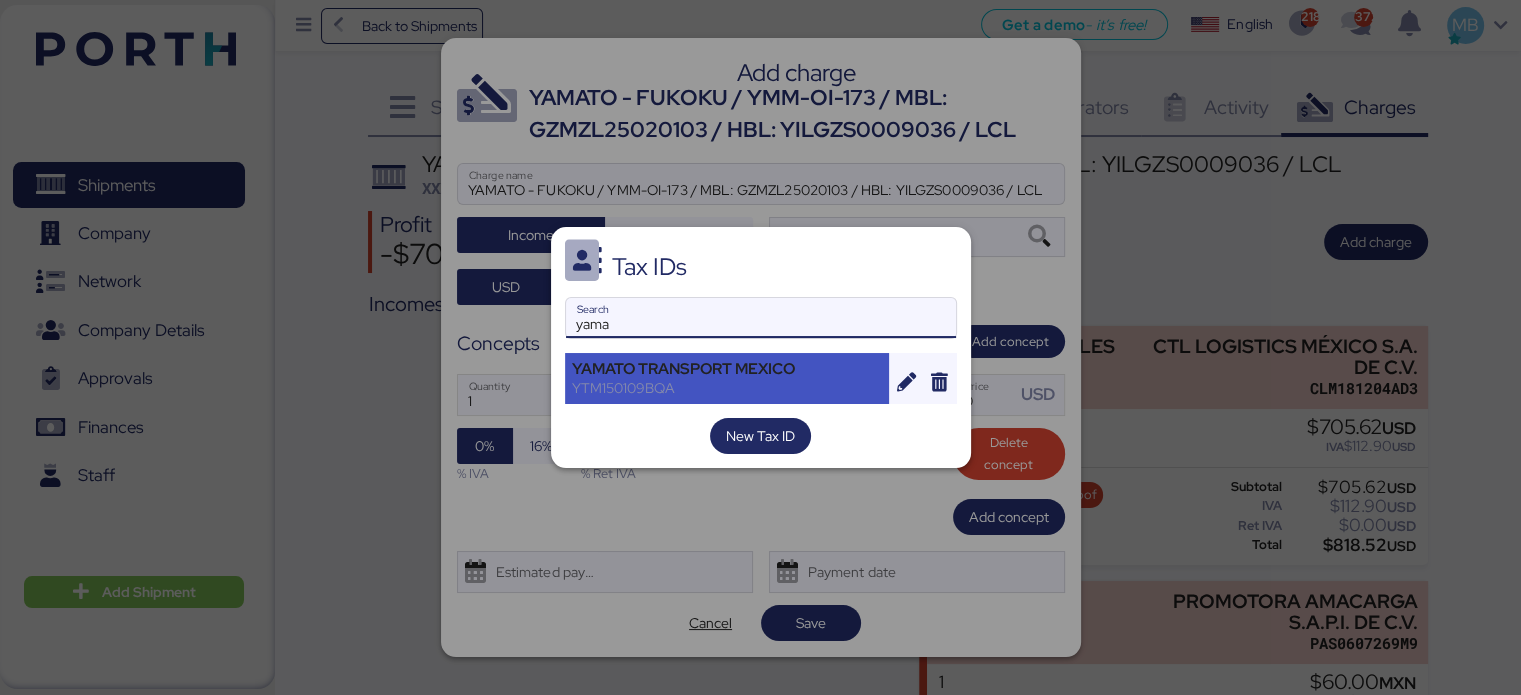 type on "yama" 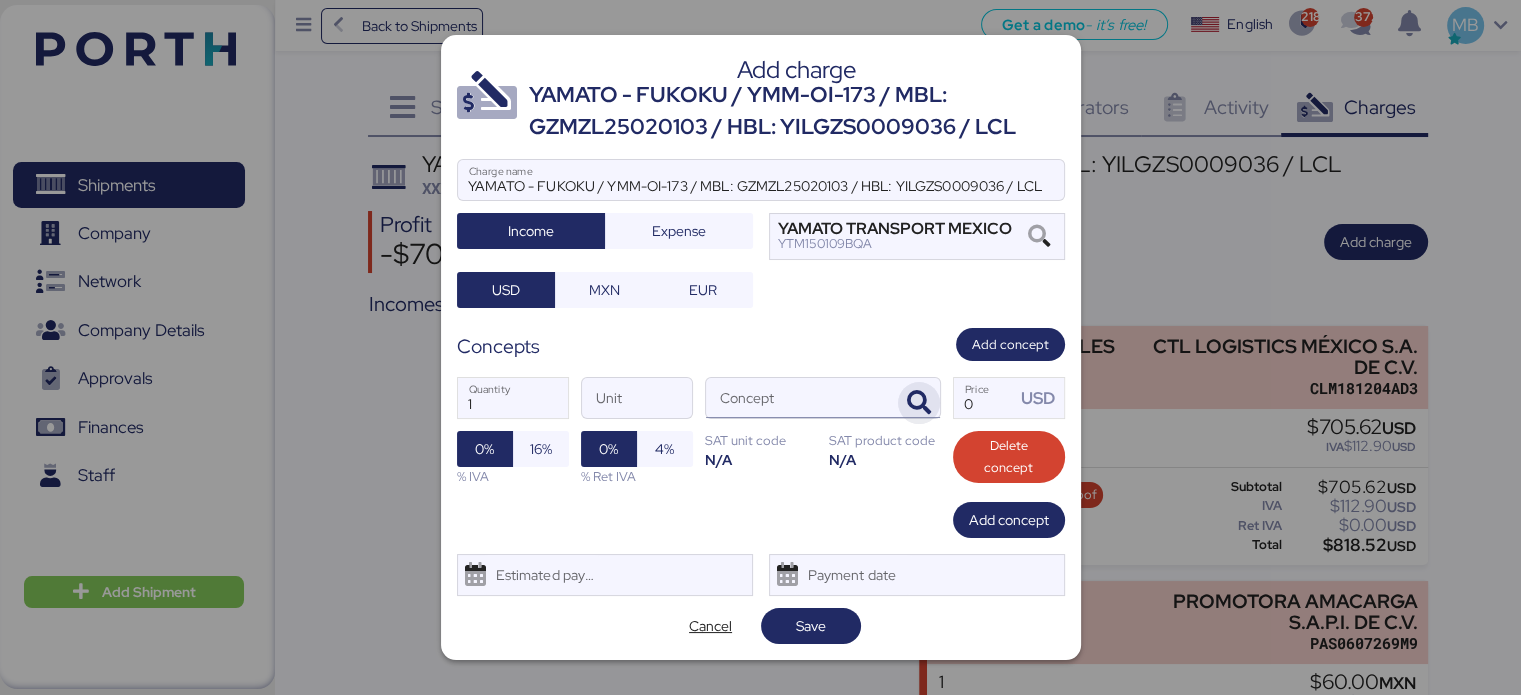 click at bounding box center (919, 403) 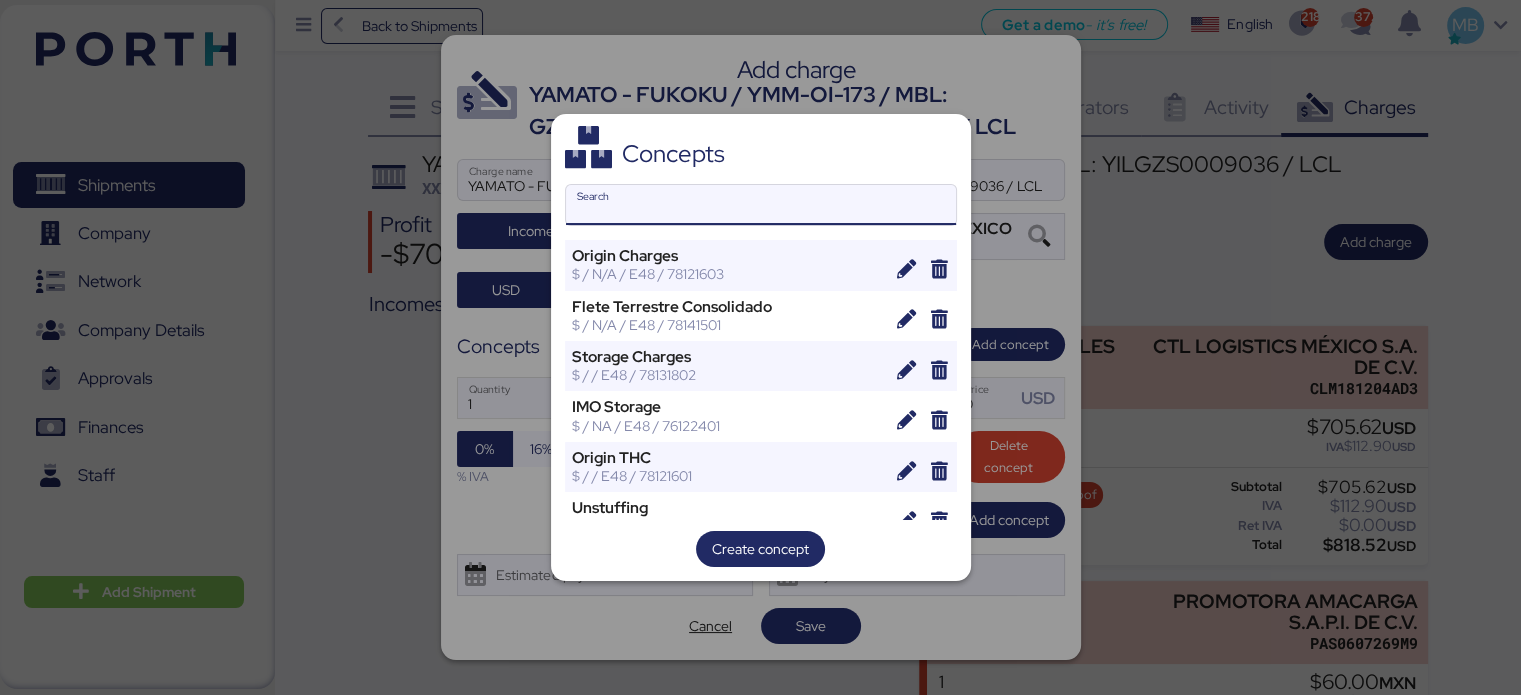 click on "Search" at bounding box center [761, 205] 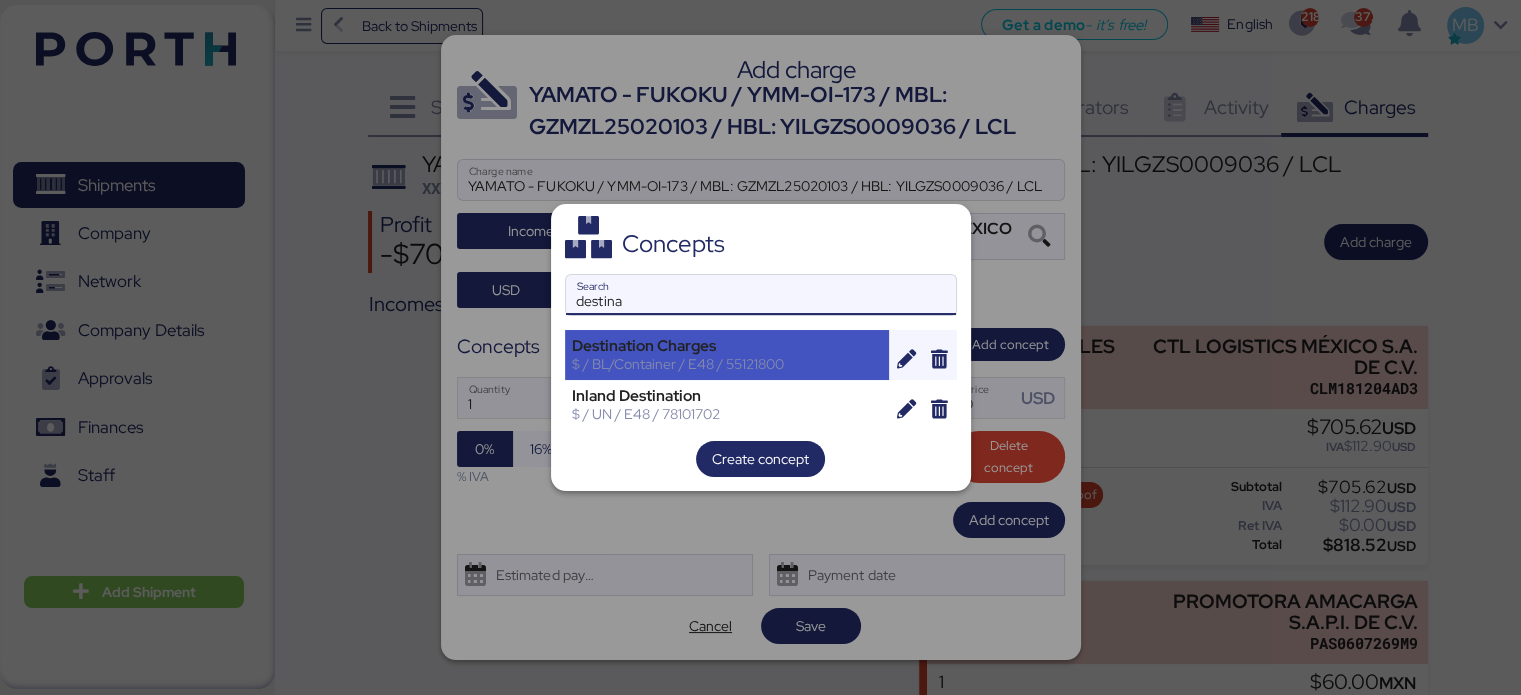 type on "destina" 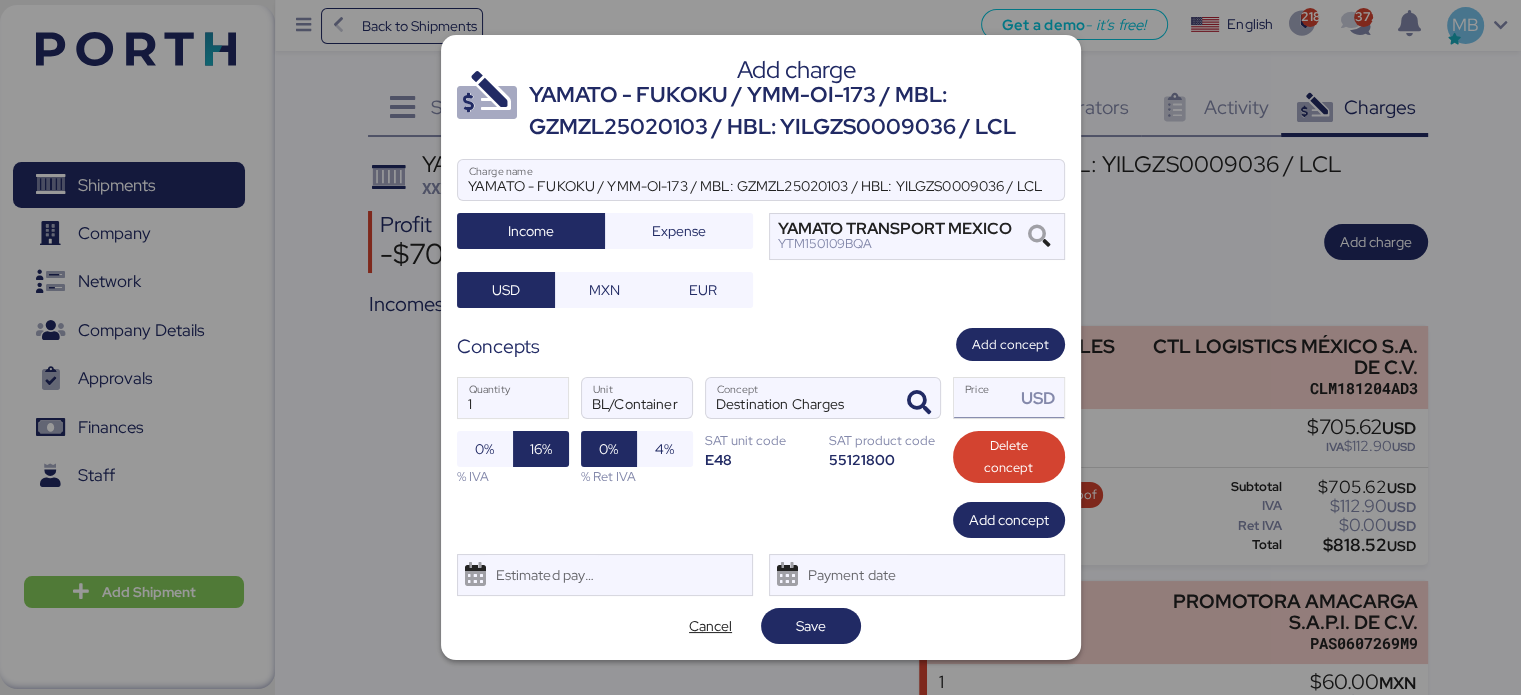 click on "Price USD" at bounding box center [985, 398] 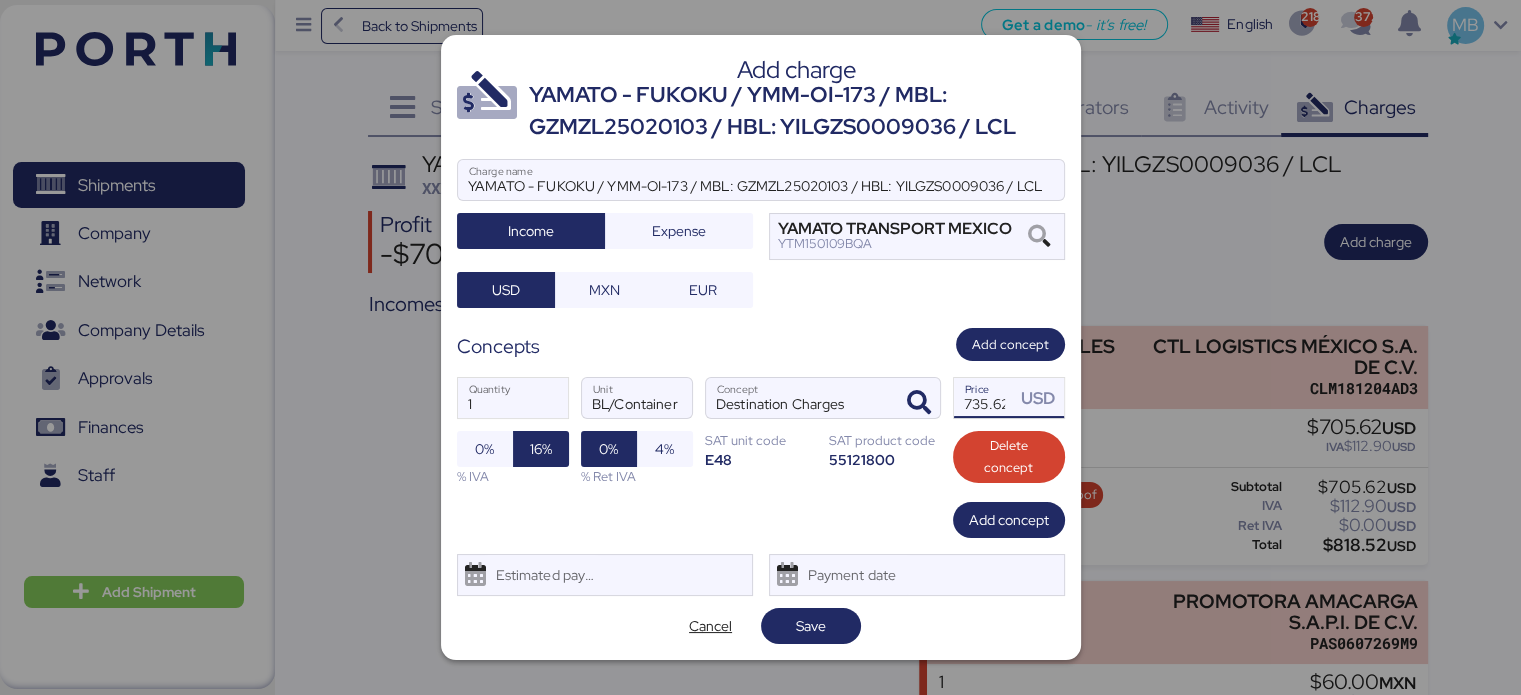 scroll, scrollTop: 0, scrollLeft: 4, axis: horizontal 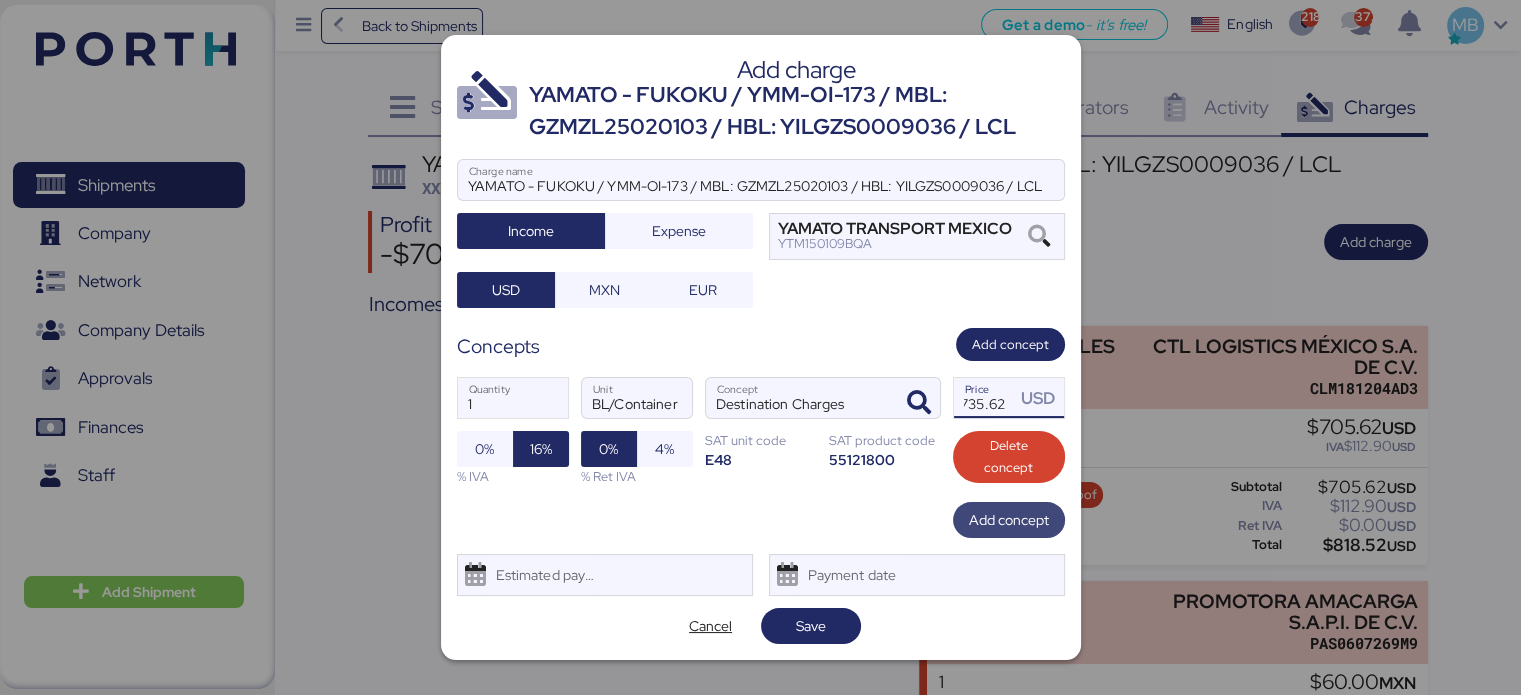 type on "735.62" 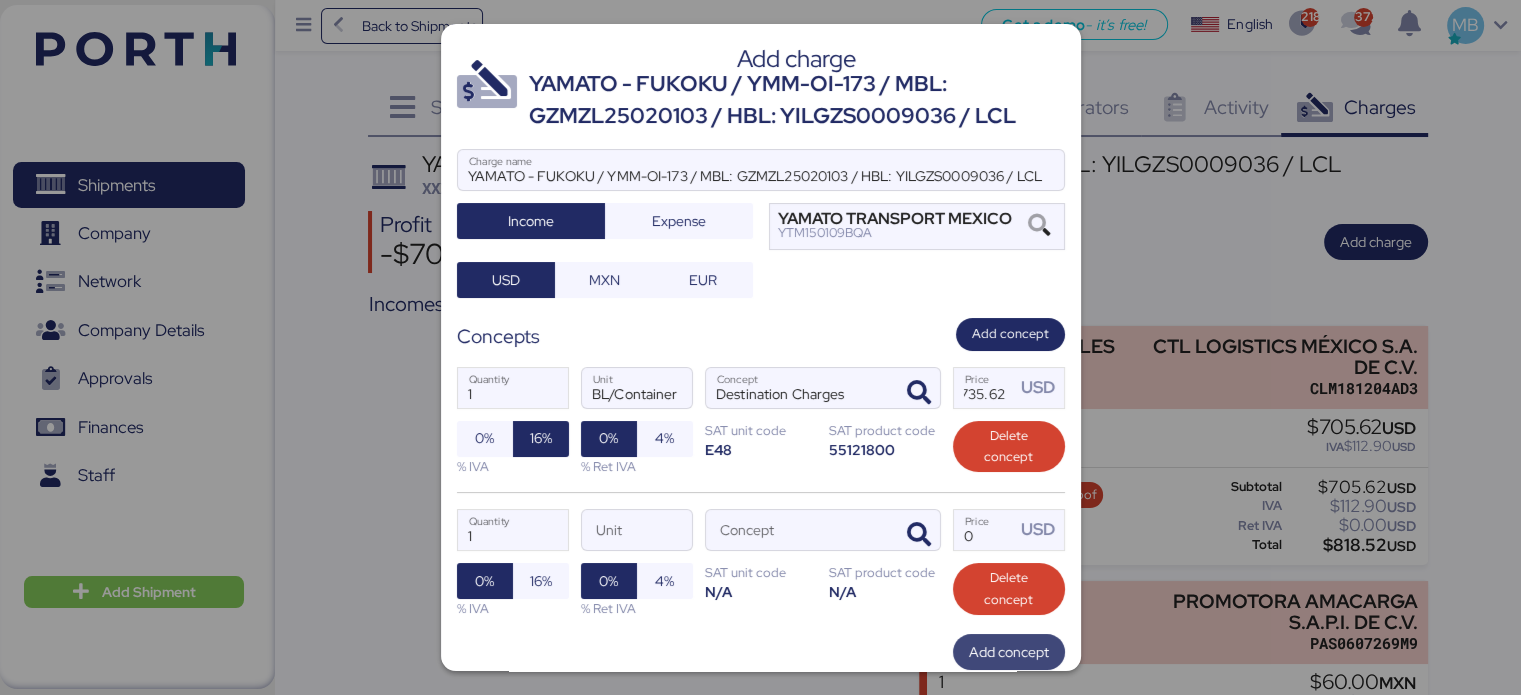 scroll, scrollTop: 0, scrollLeft: 0, axis: both 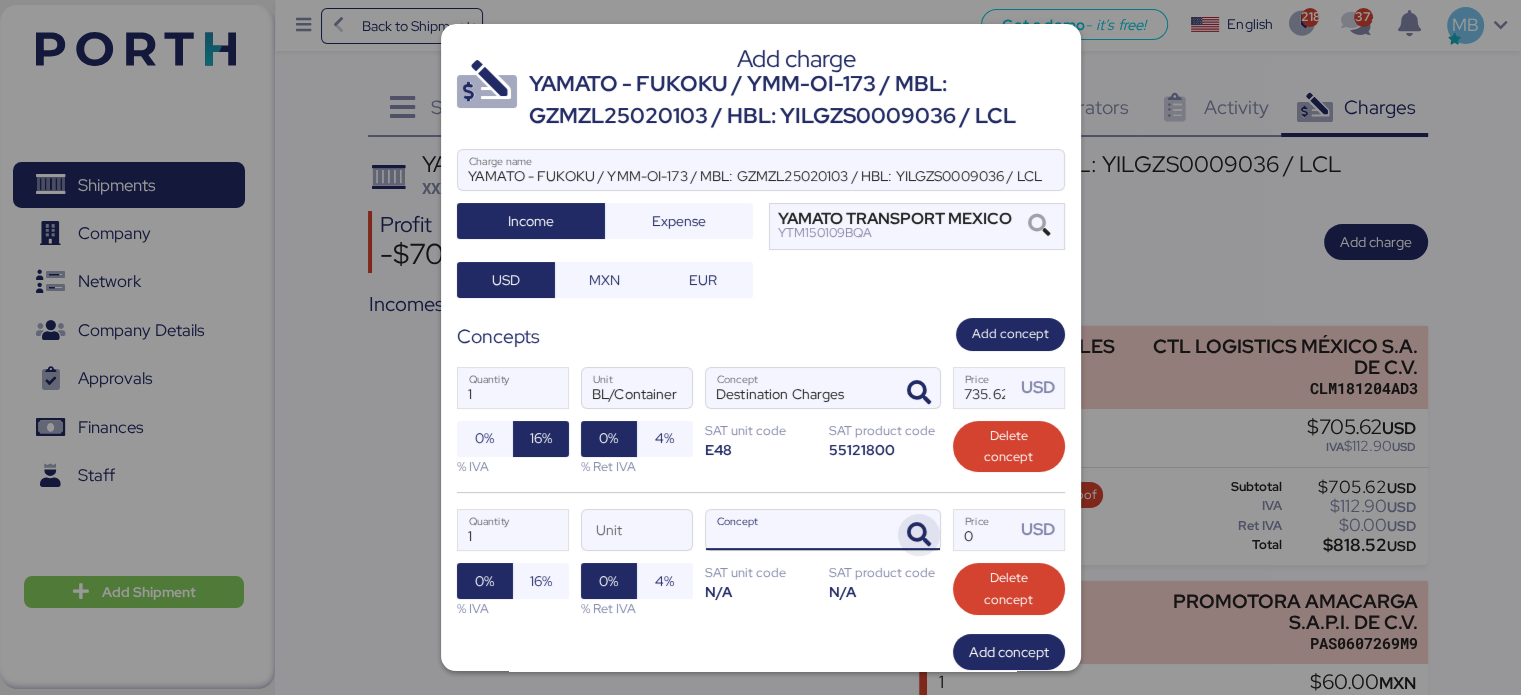 click at bounding box center [919, 535] 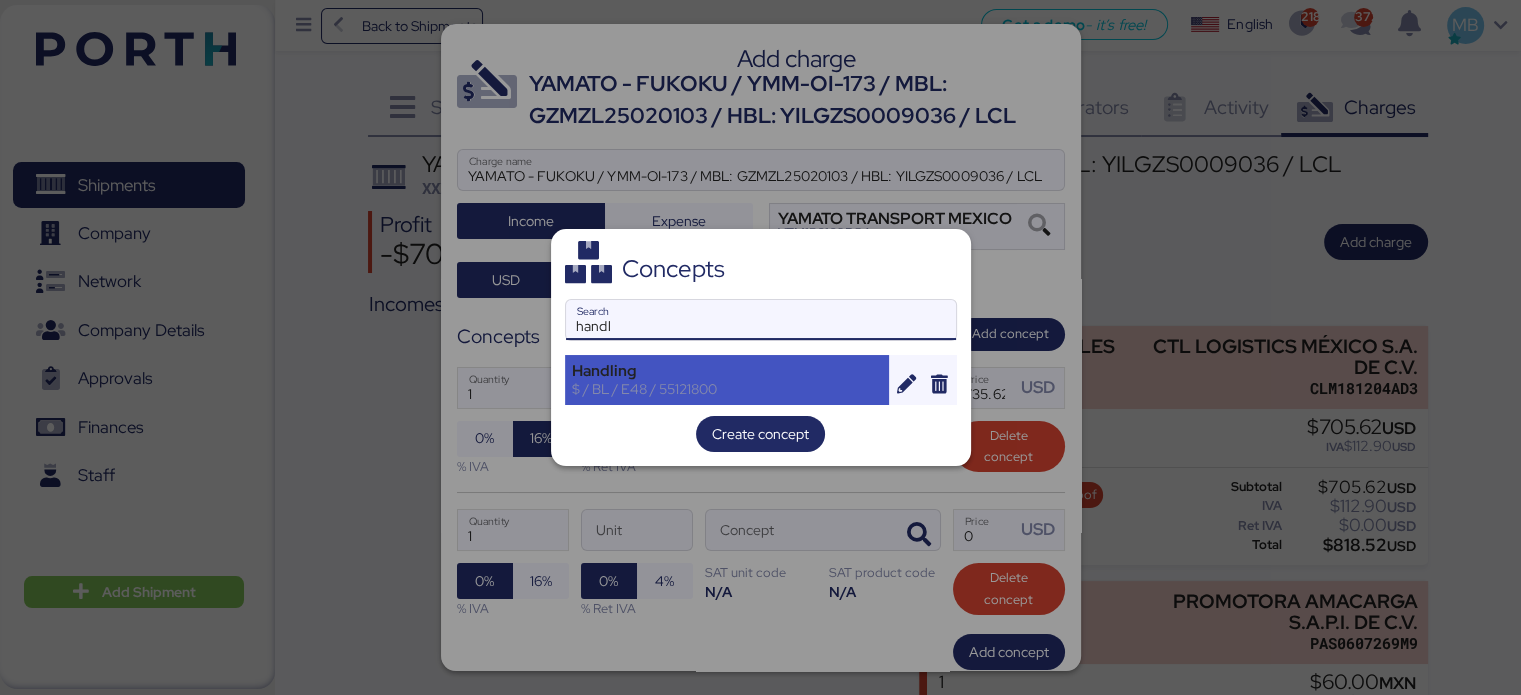 type on "handl" 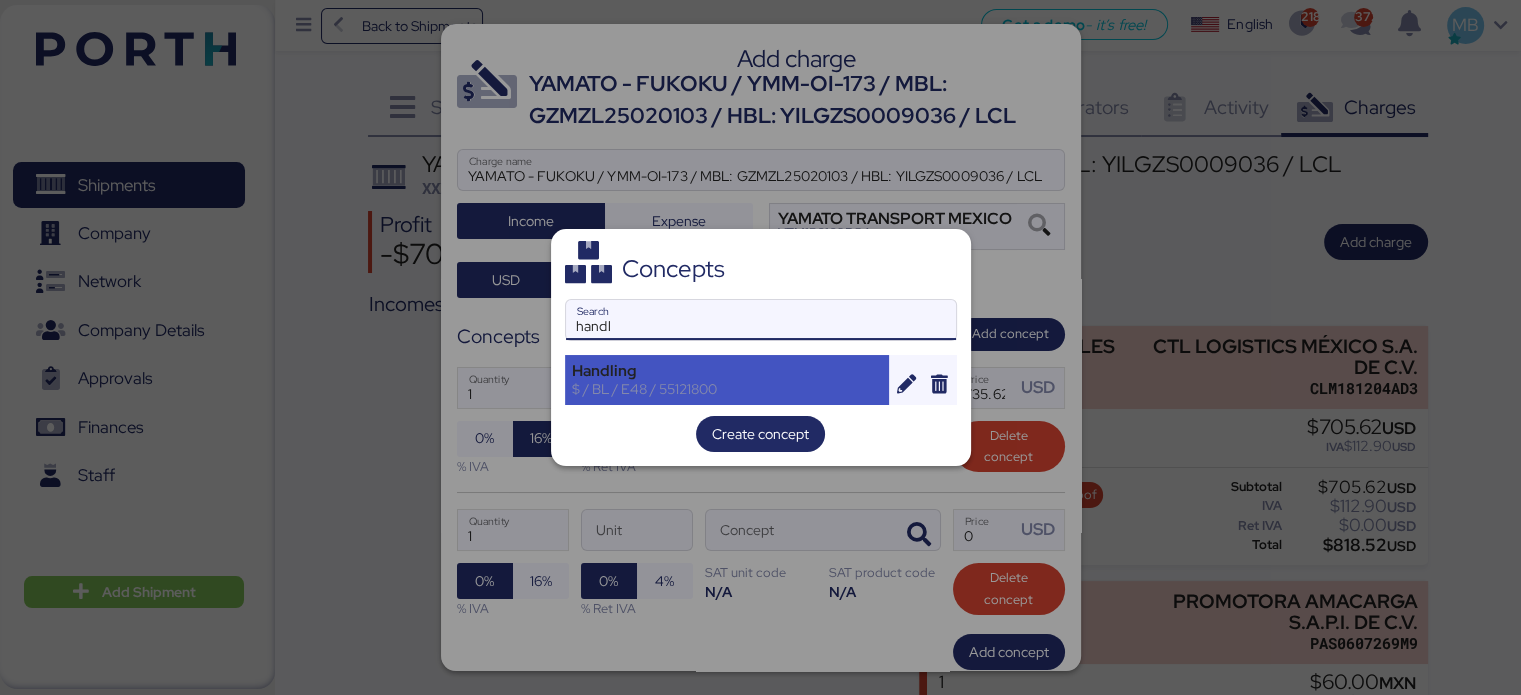 click on "Handling" at bounding box center [727, 371] 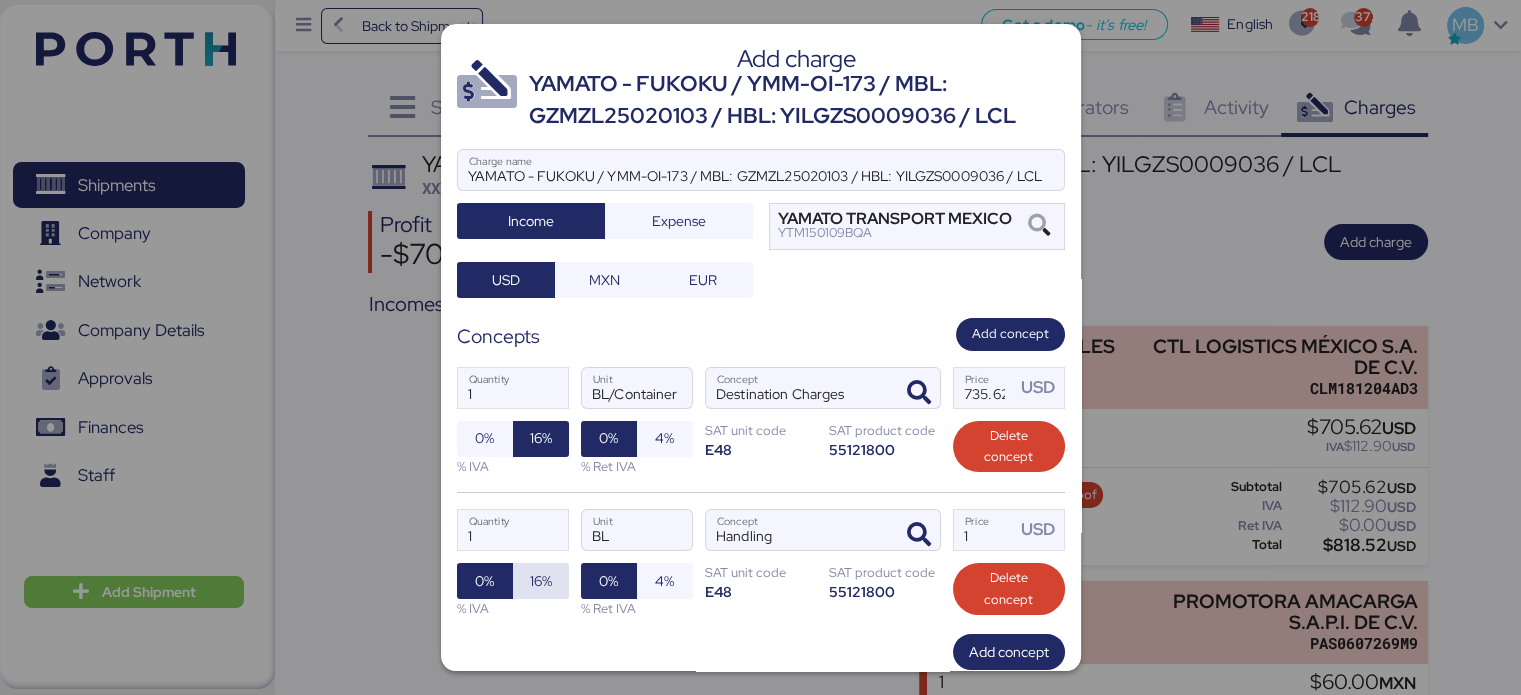 click on "16%" at bounding box center [541, 581] 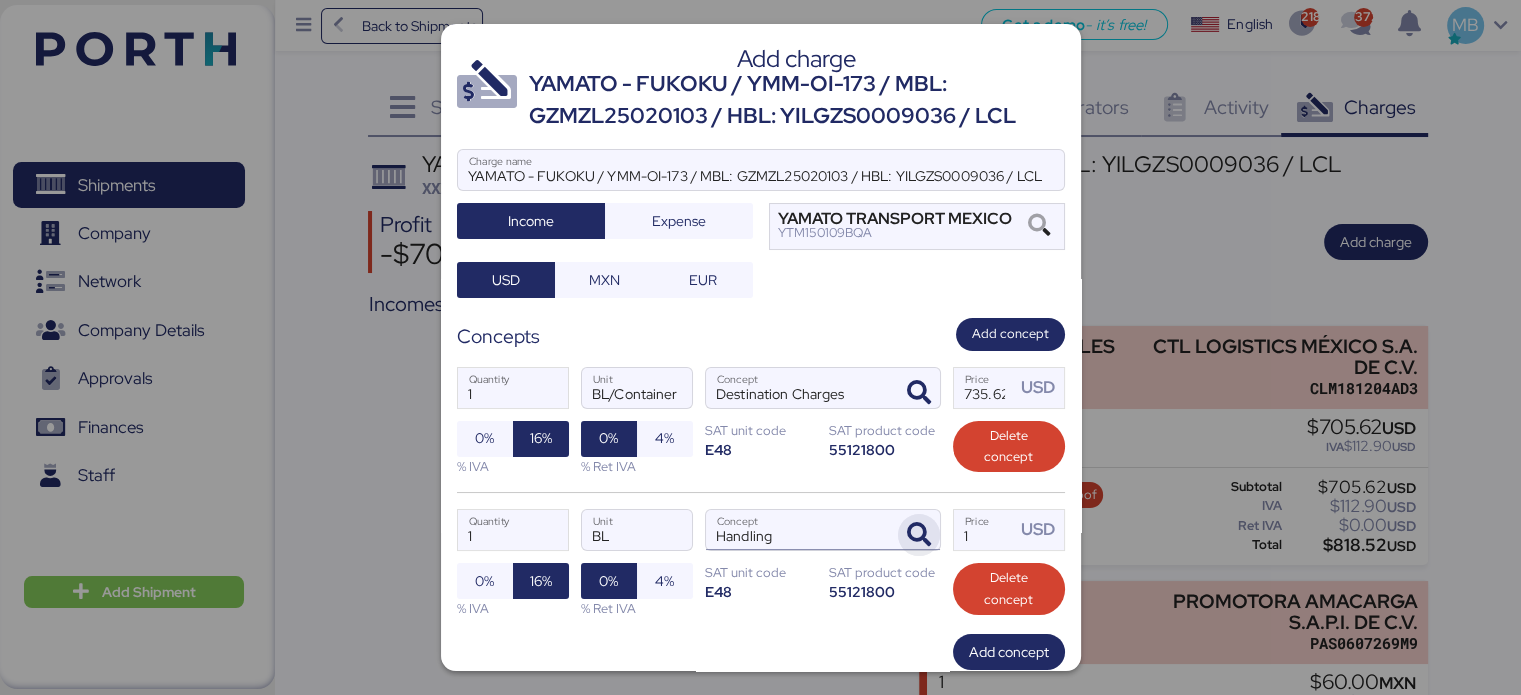 drag, startPoint x: 977, startPoint y: 531, endPoint x: 923, endPoint y: 523, distance: 54.589375 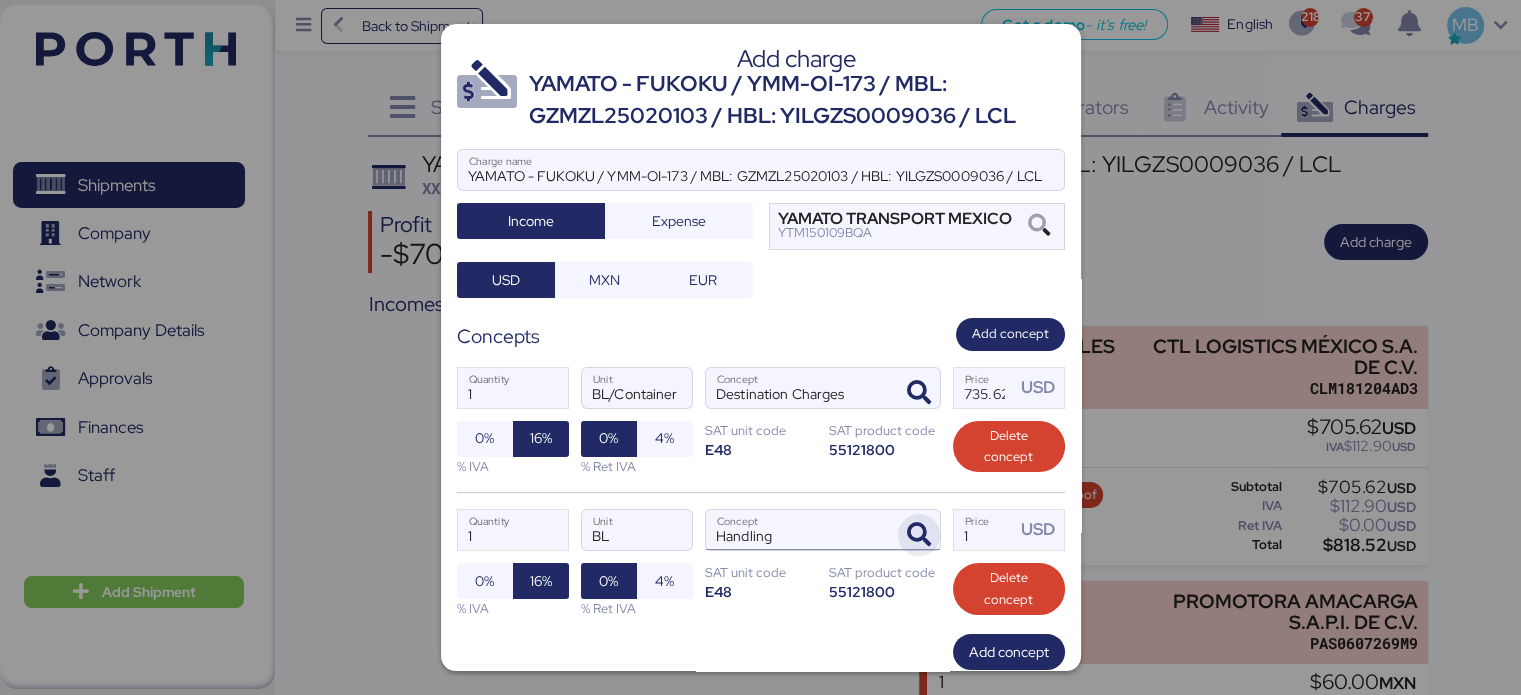 click on "1 Quantity BL Unit Handling Concept   1 Price USD 0% 16% % IVA 0% 4% % Ret IVA SAT unit code E48 SAT product code 55121800 Delete concept" at bounding box center [761, 563] 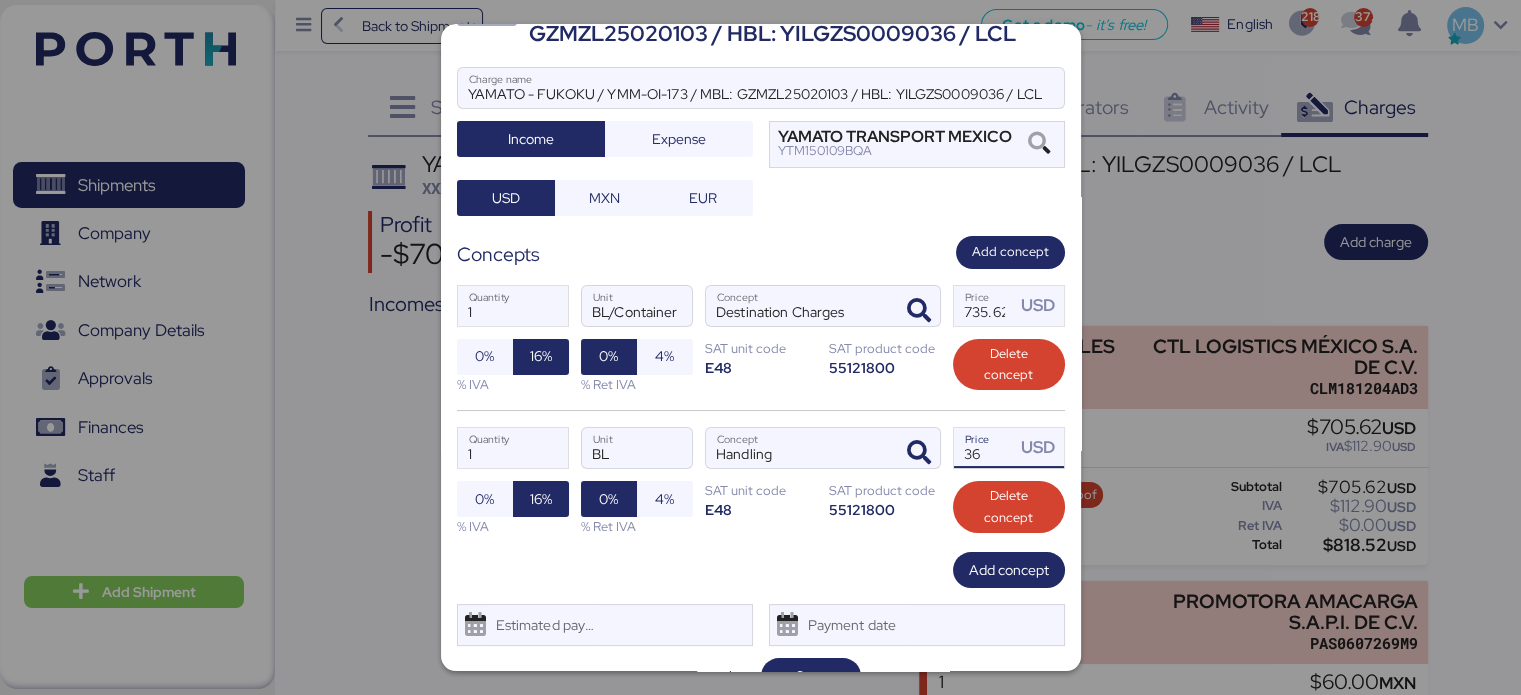 scroll, scrollTop: 118, scrollLeft: 0, axis: vertical 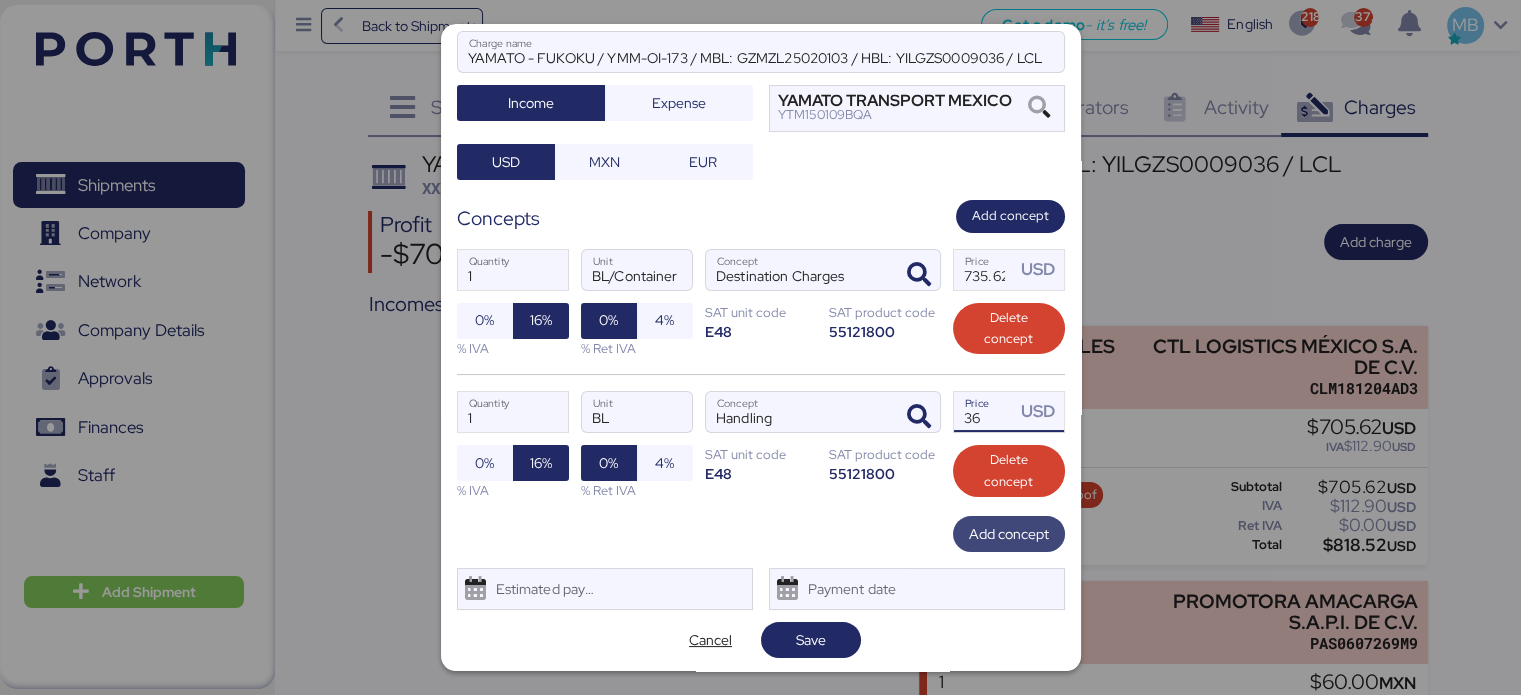 type on "36" 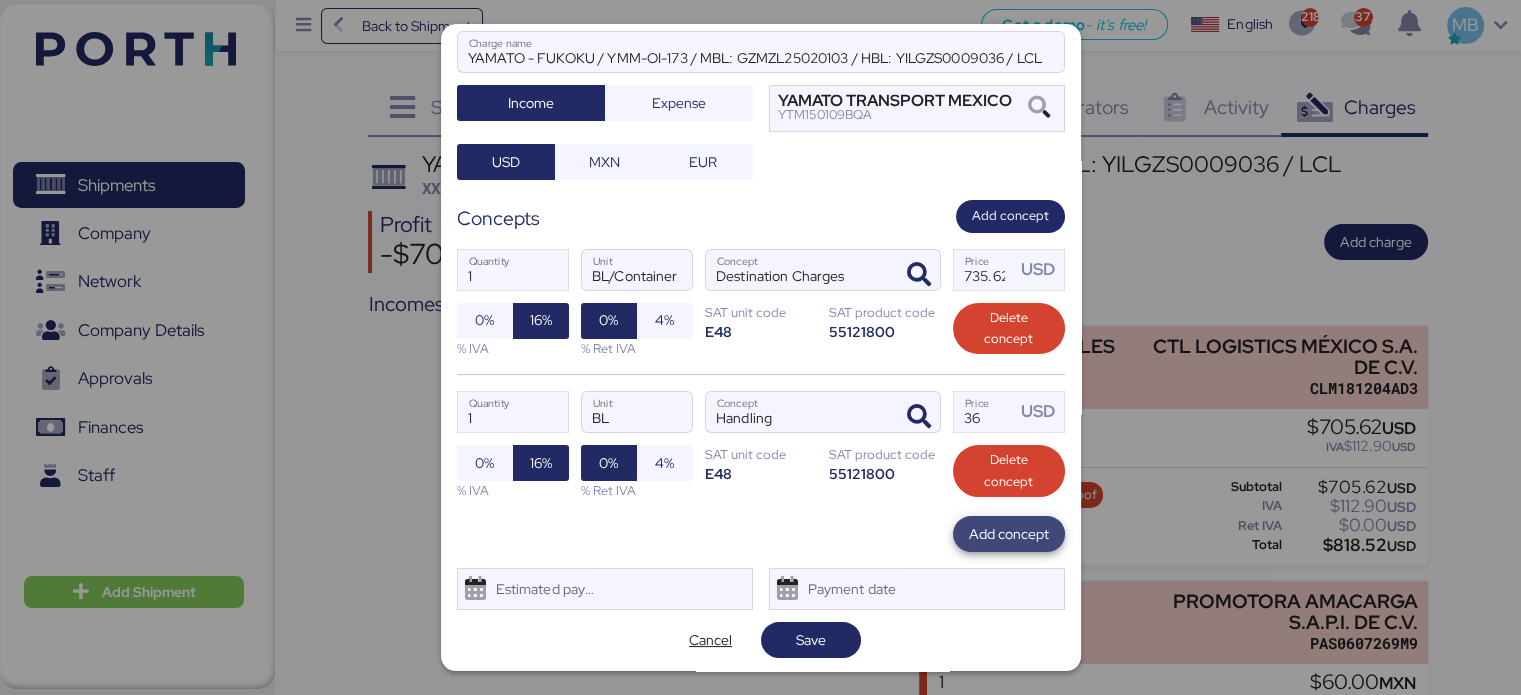 click on "Add concept" at bounding box center [1009, 534] 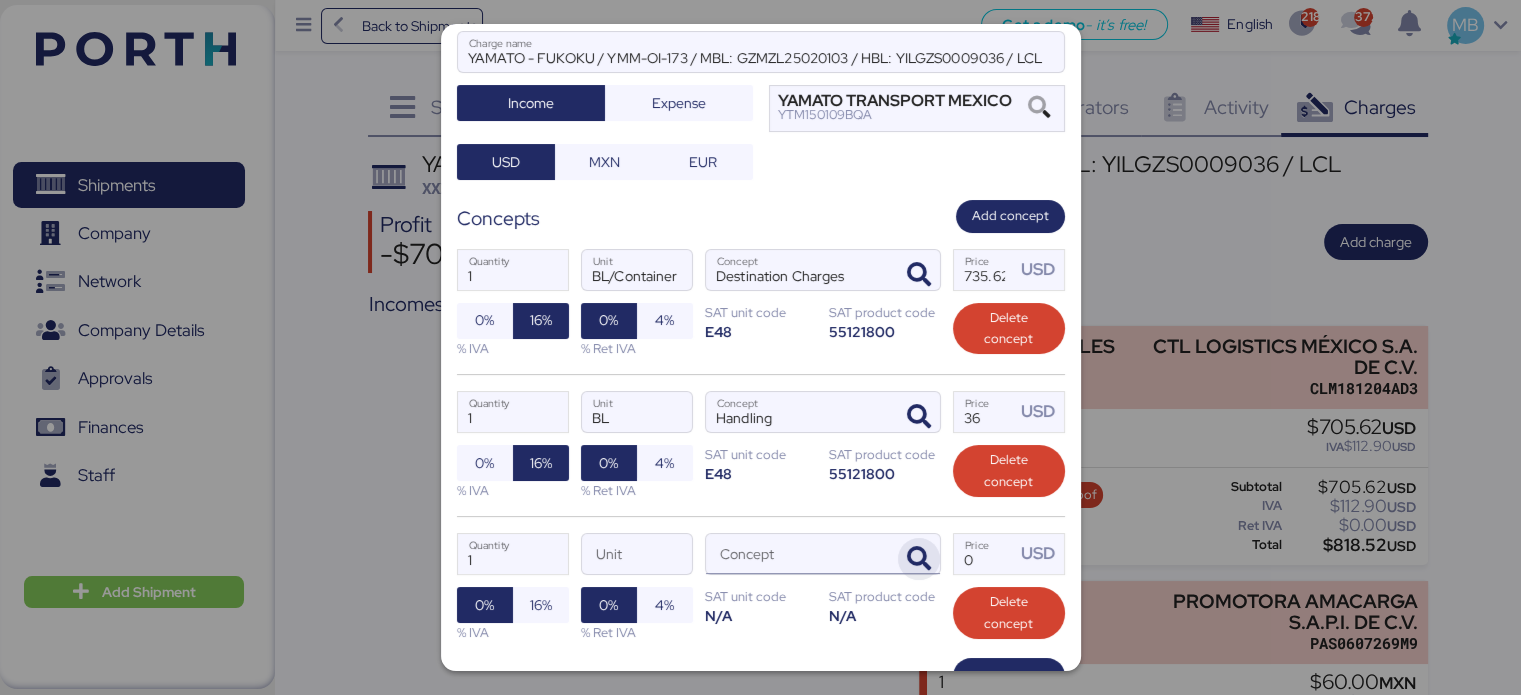 click at bounding box center (919, 559) 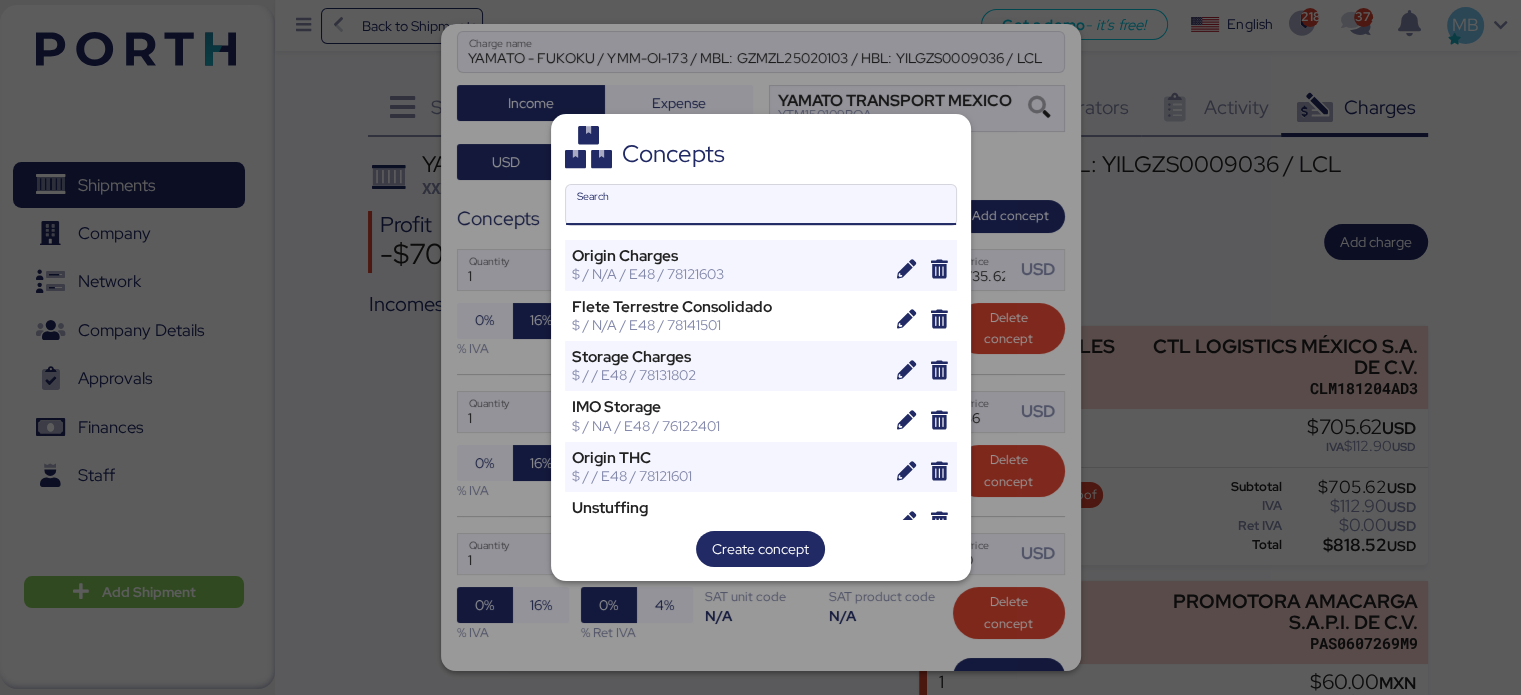 click on "Concepts Search Origin Charges
$ / N/A /
E48 / 78121603
Flete Terrestre Consolidado
$ / N/A /
E48 / 78141501
Storage Charges
$ /  /
E48 / 78131802
IMO Storage
$ / NA /
E48 / 76122401
Origin THC
$ /  /
E48 / 78121601
Unstuffing
$ / T/CBM /
E48 / 78131802
Transfer Fee
$ / T/CBM /
E48 / 78141501
IMO Surcharge
$ / N/A /
E48 / 76122401
International FTL Freight
$ / N/A /
E48 / 78141501
Low Sulphur Surchase
$ /  /
E48 / 76122401
Demoras
$ /  /
E48 / 76122401
Container Premium
$ /  /
E48 / 76111801
Security Fee     Marinefuel Recovery" at bounding box center (761, 347) 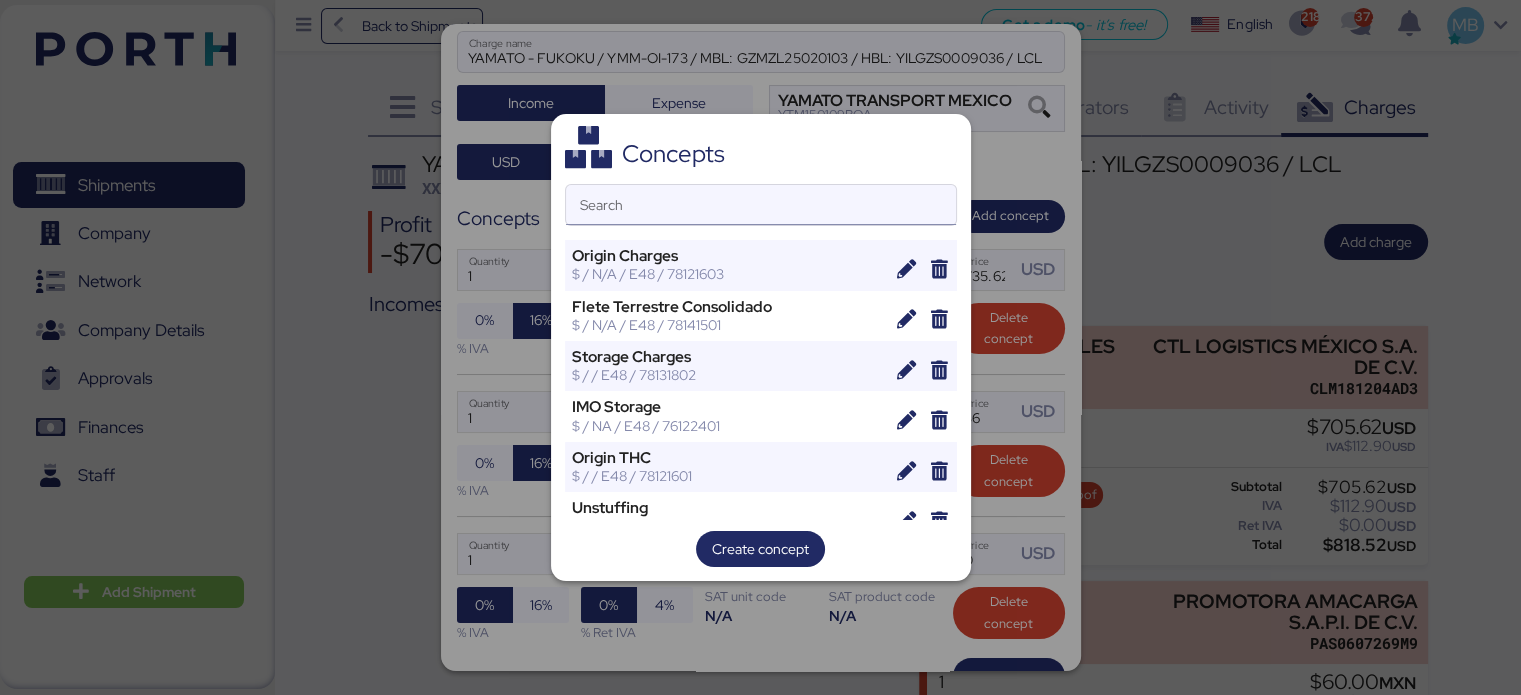 click on "Search" at bounding box center (761, 205) 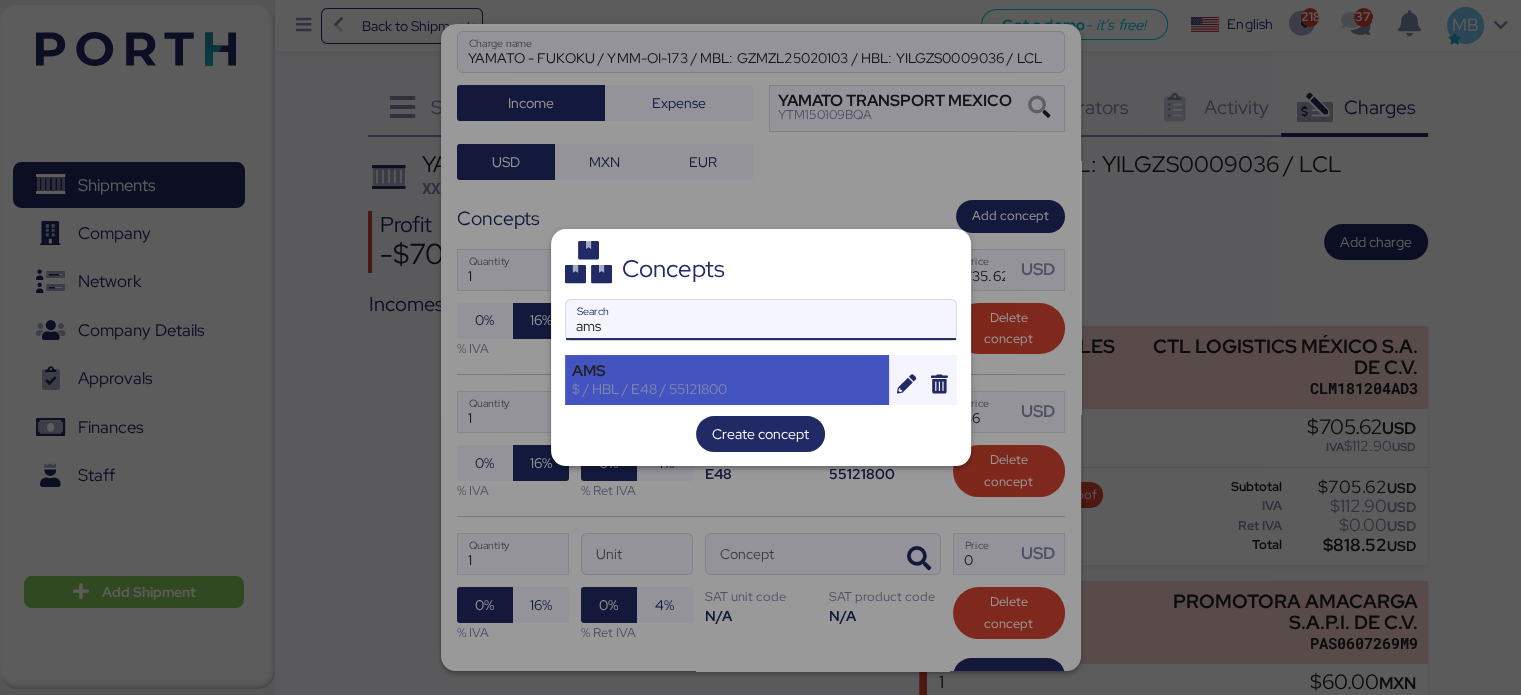 type on "ams" 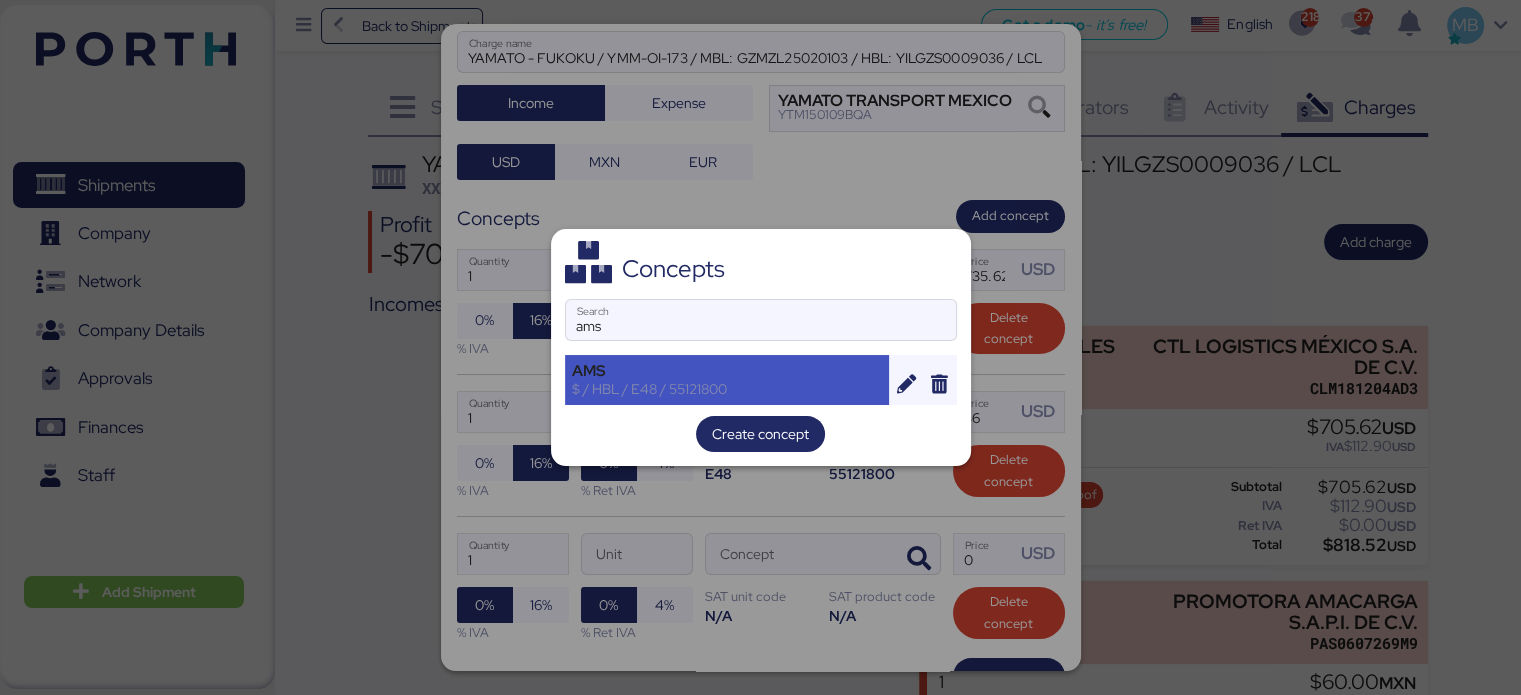 click on "$ / HBL /
E48 / 55121800" at bounding box center [727, 389] 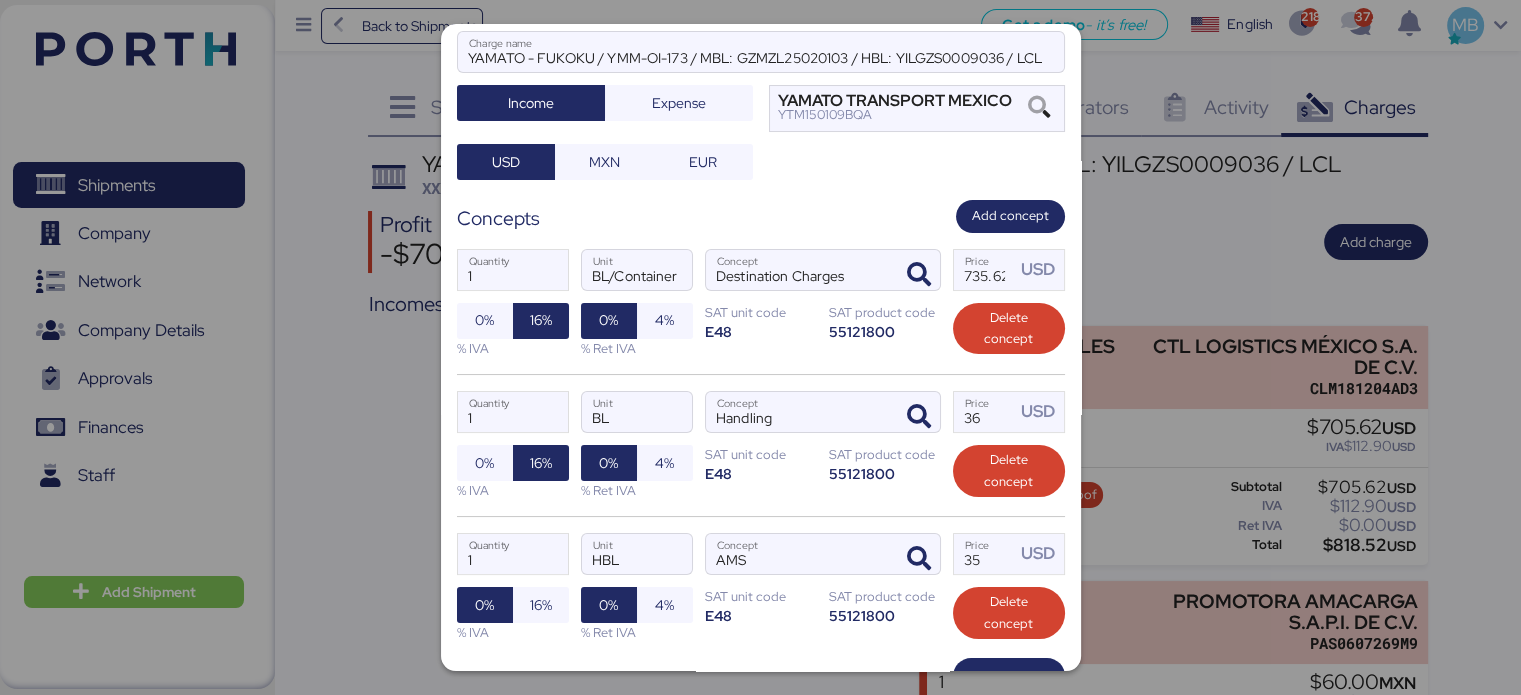 click on "1 Quantity HBL Unit AMS Concept   35 Price USD 0% 16% % IVA 0% 4% % Ret IVA SAT unit code E48 SAT product code 55121800 Delete concept" at bounding box center (761, 587) 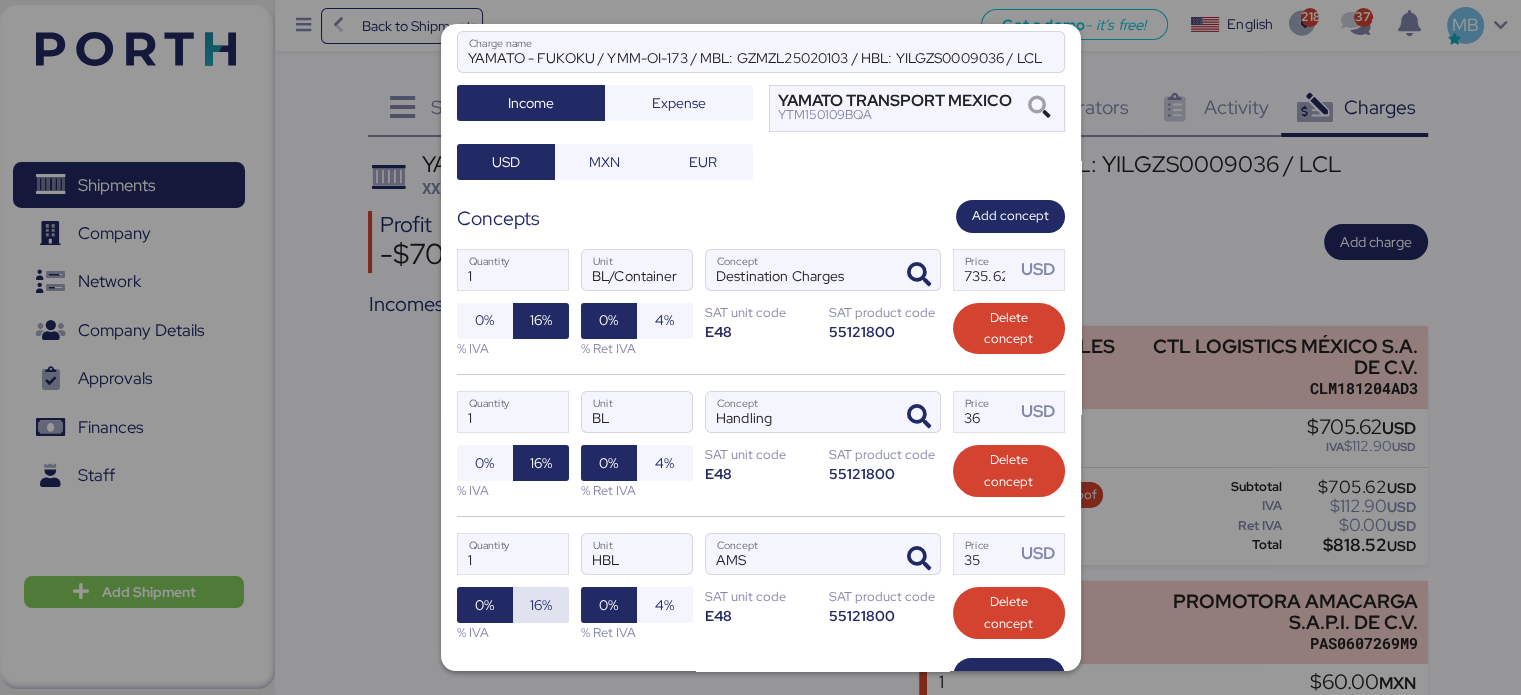 click on "16%" at bounding box center (541, 605) 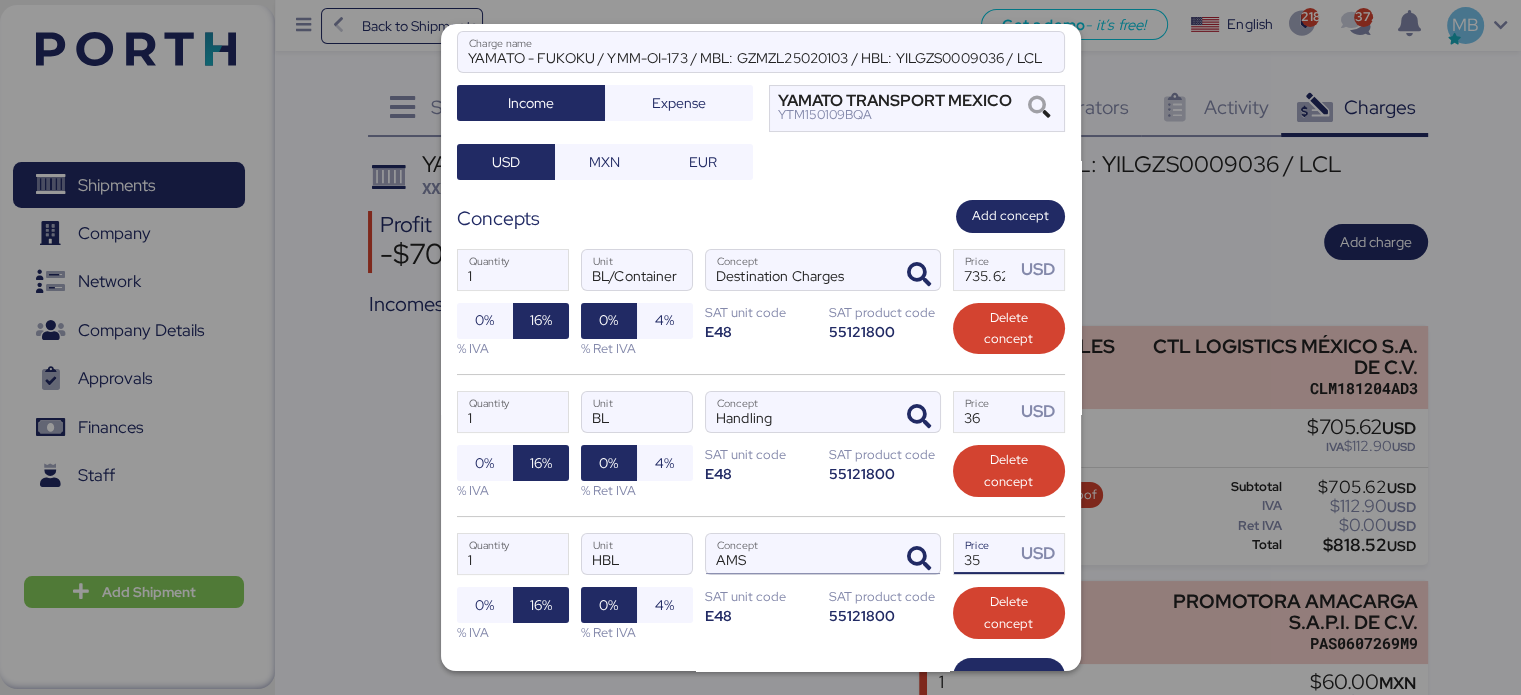 drag, startPoint x: 980, startPoint y: 557, endPoint x: 853, endPoint y: 539, distance: 128.26924 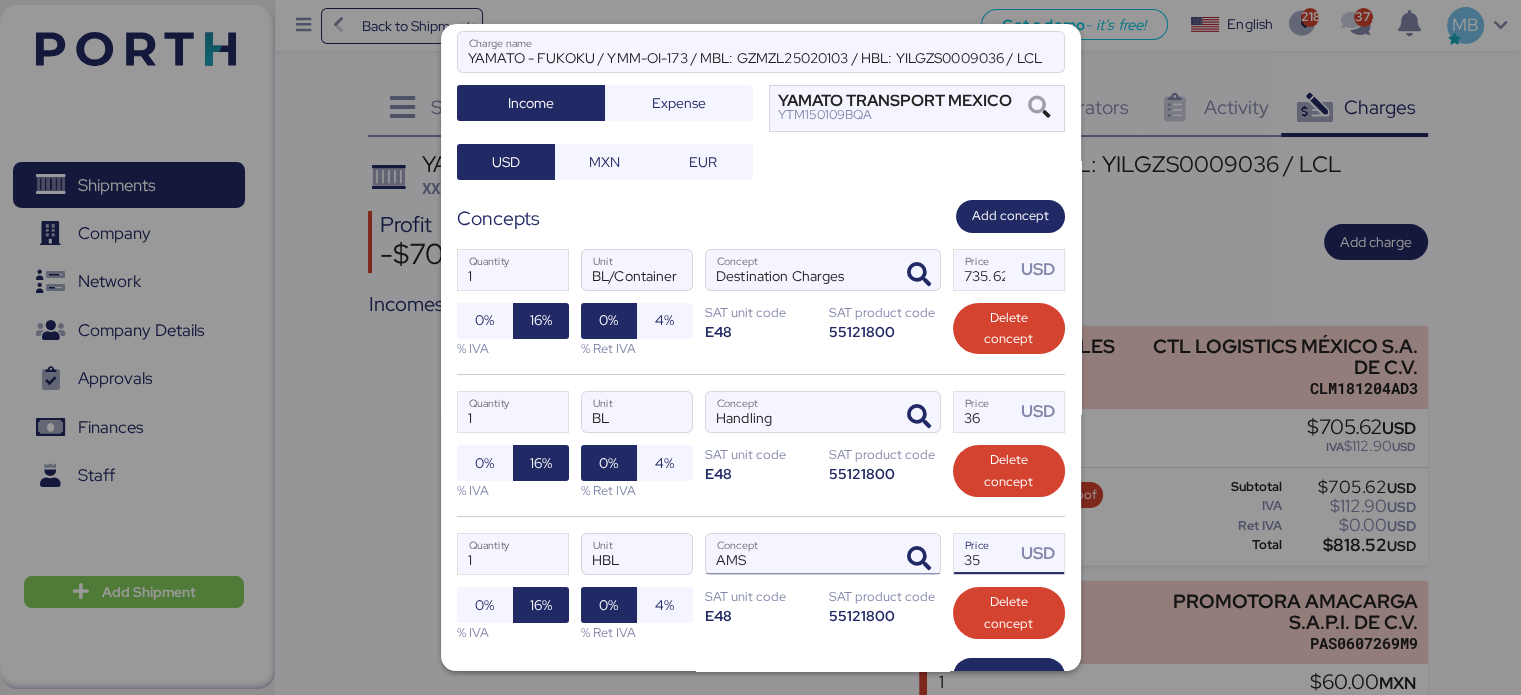 click on "1 Quantity HBL Unit AMS Concept   35 Price USD 0% 16% % IVA 0% 4% % Ret IVA SAT unit code E48 SAT product code 55121800 Delete concept" at bounding box center (761, 587) 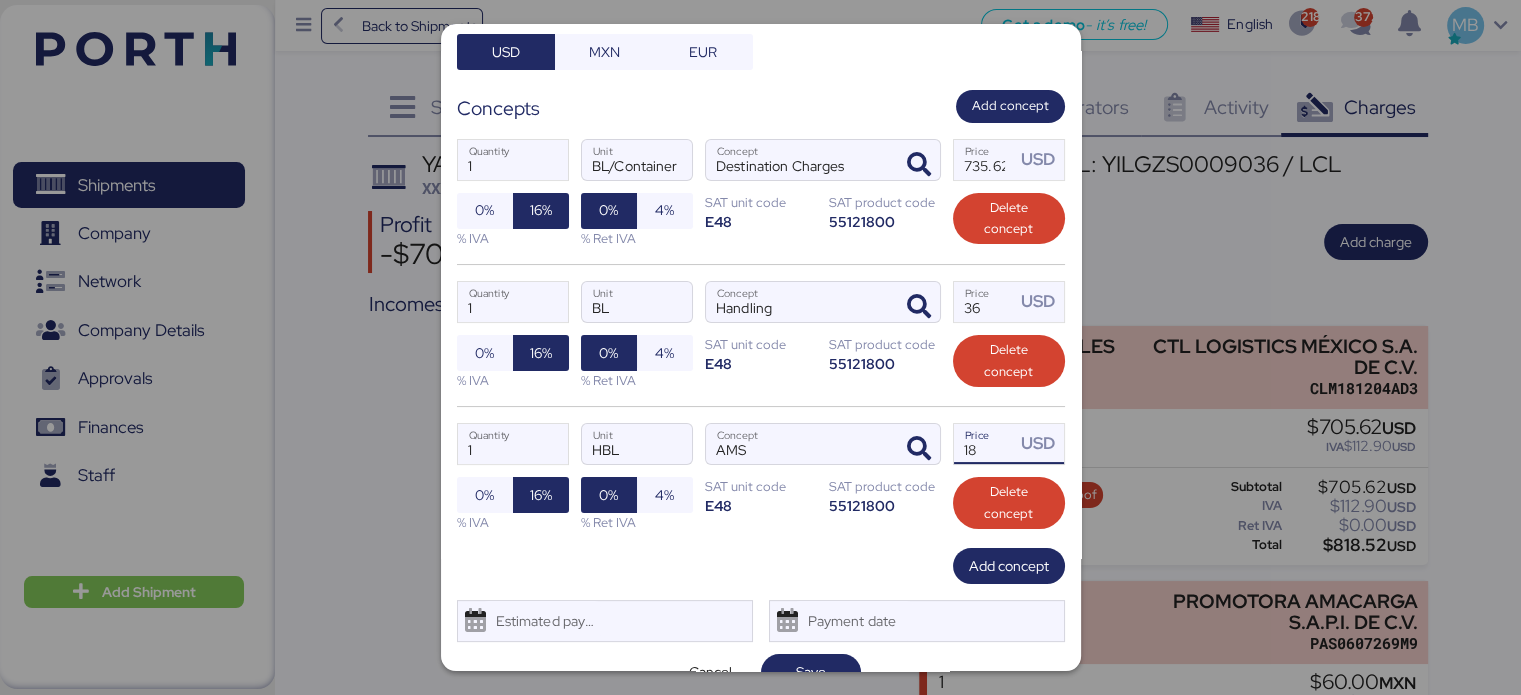 scroll, scrollTop: 260, scrollLeft: 0, axis: vertical 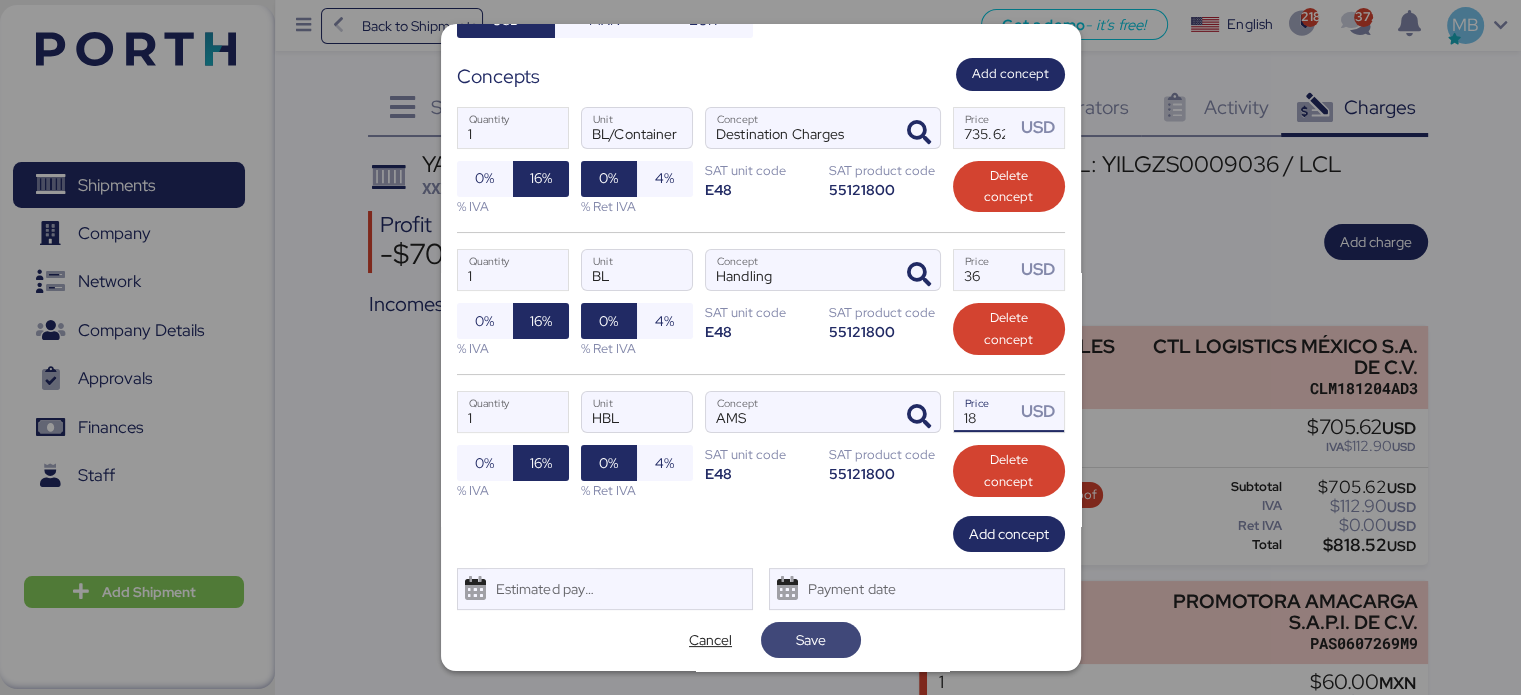 type on "18" 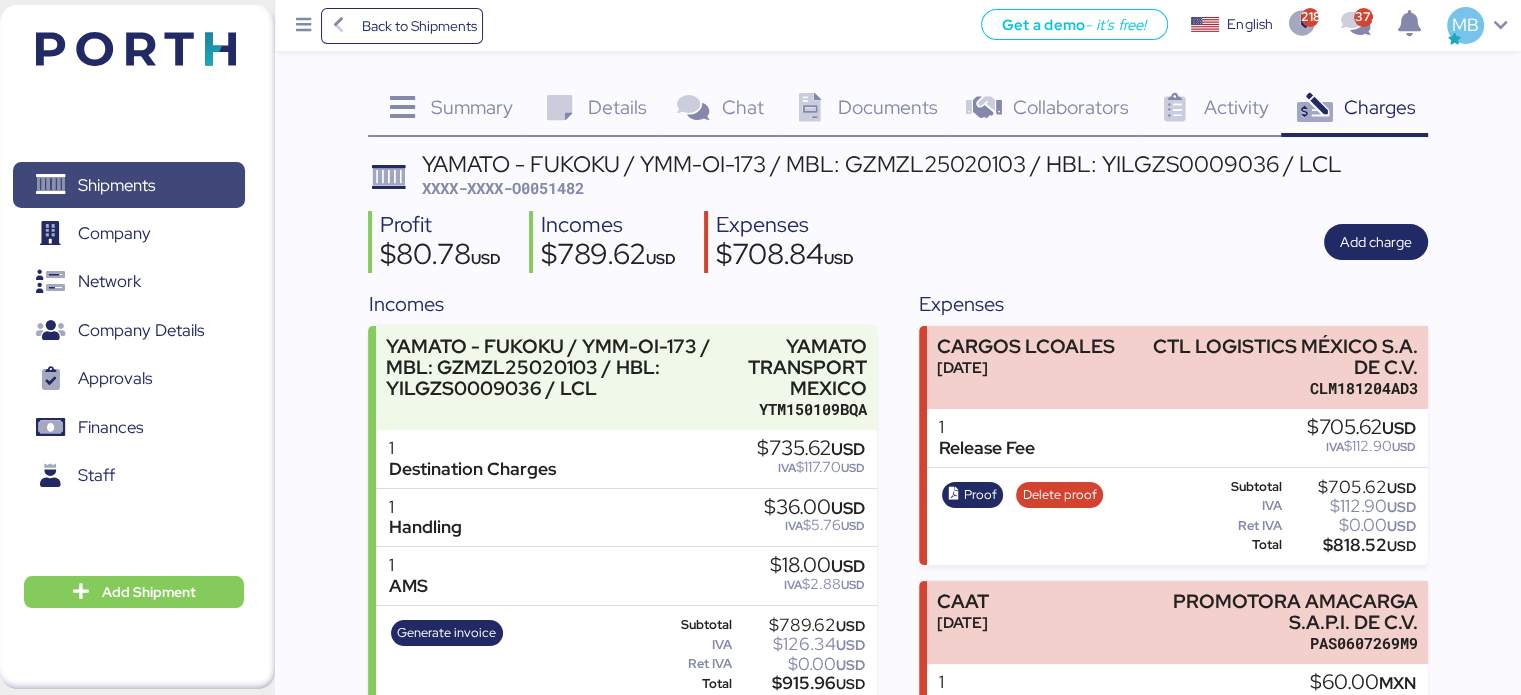 click on "Shipments" at bounding box center [128, 185] 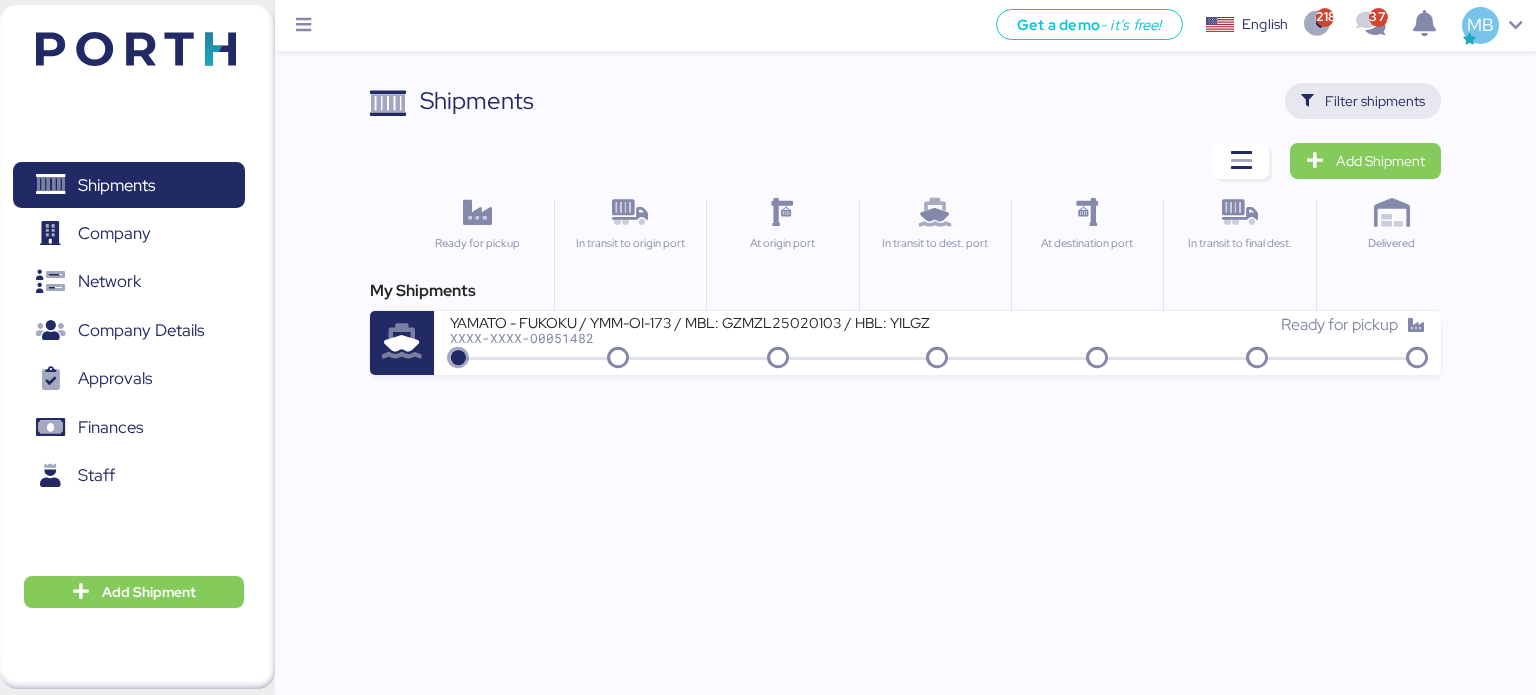 click on "Filter shipments" at bounding box center [1375, 101] 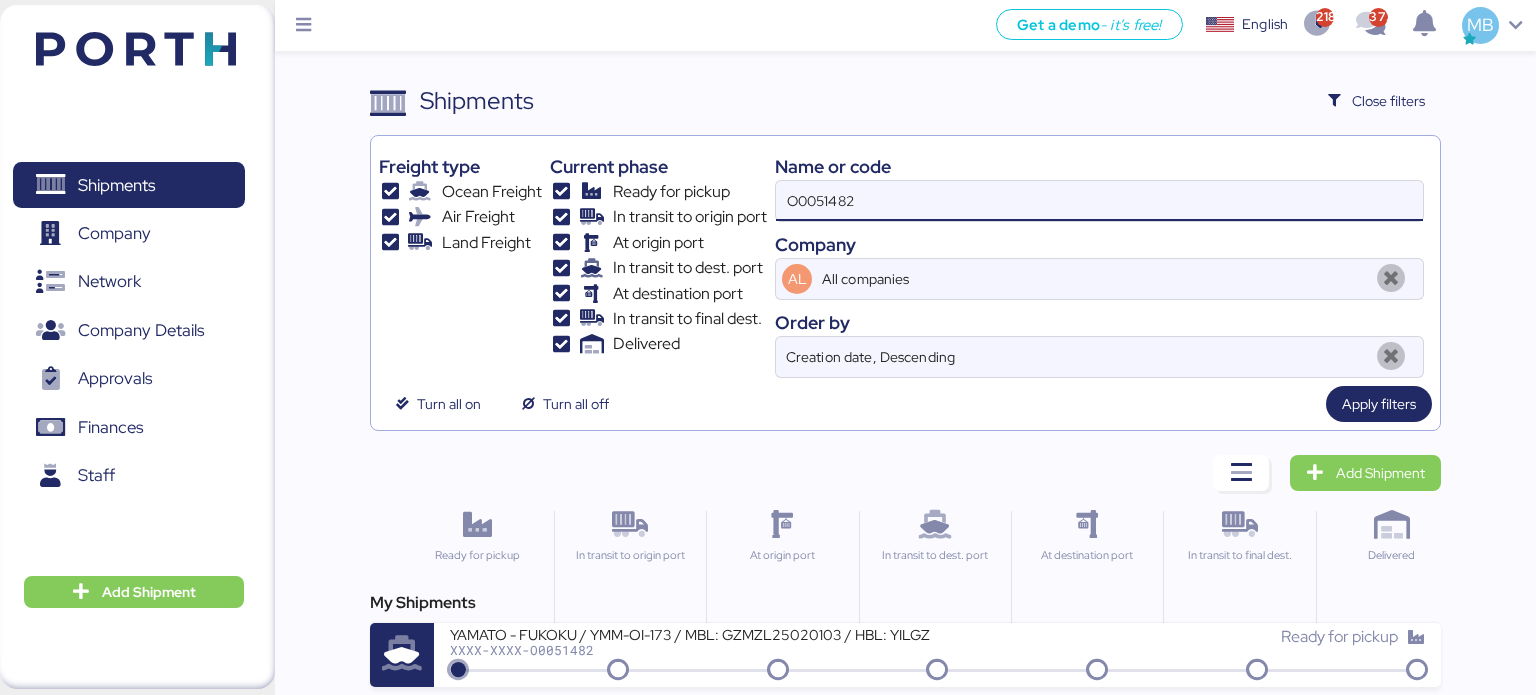 drag, startPoint x: 936, startPoint y: 203, endPoint x: 622, endPoint y: 187, distance: 314.40738 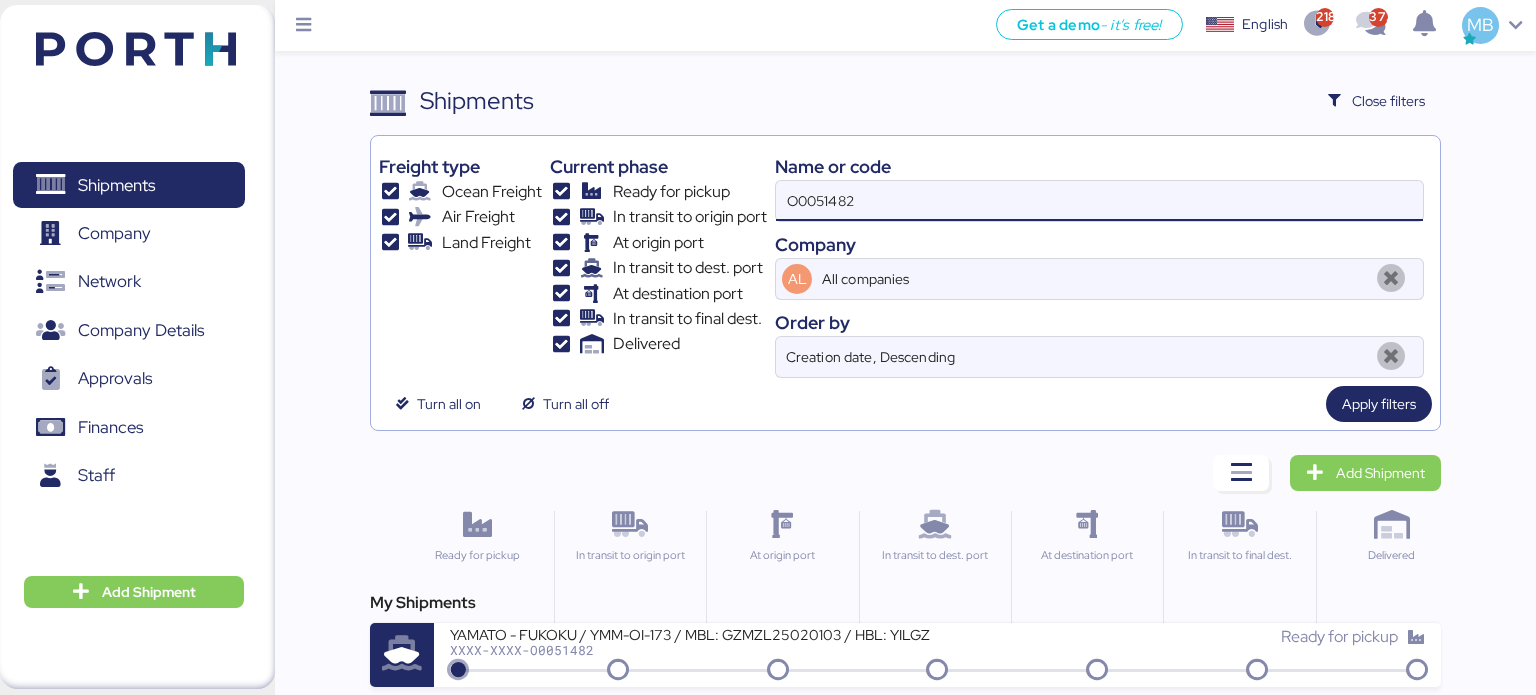 click on "Freight type   Ocean Freight   Air Freight   Land Freight Current phase   Ready for pickup   In transit to origin port   At origin port   In transit to dest. port   At destination port   In transit to final dest.   Delivered Name or code O0051482 Company AL All companies   Order by Creation date, Descending" at bounding box center [906, 261] 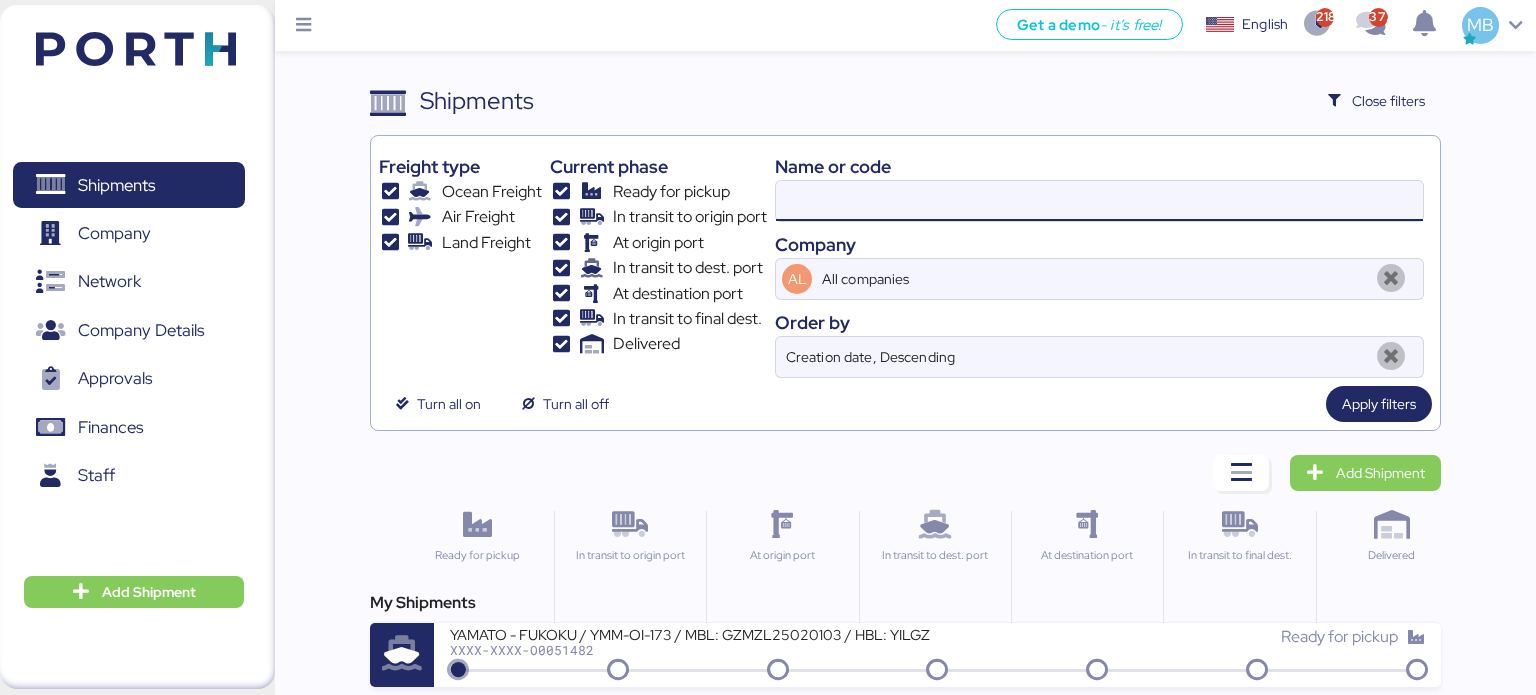 paste on "O0051768" 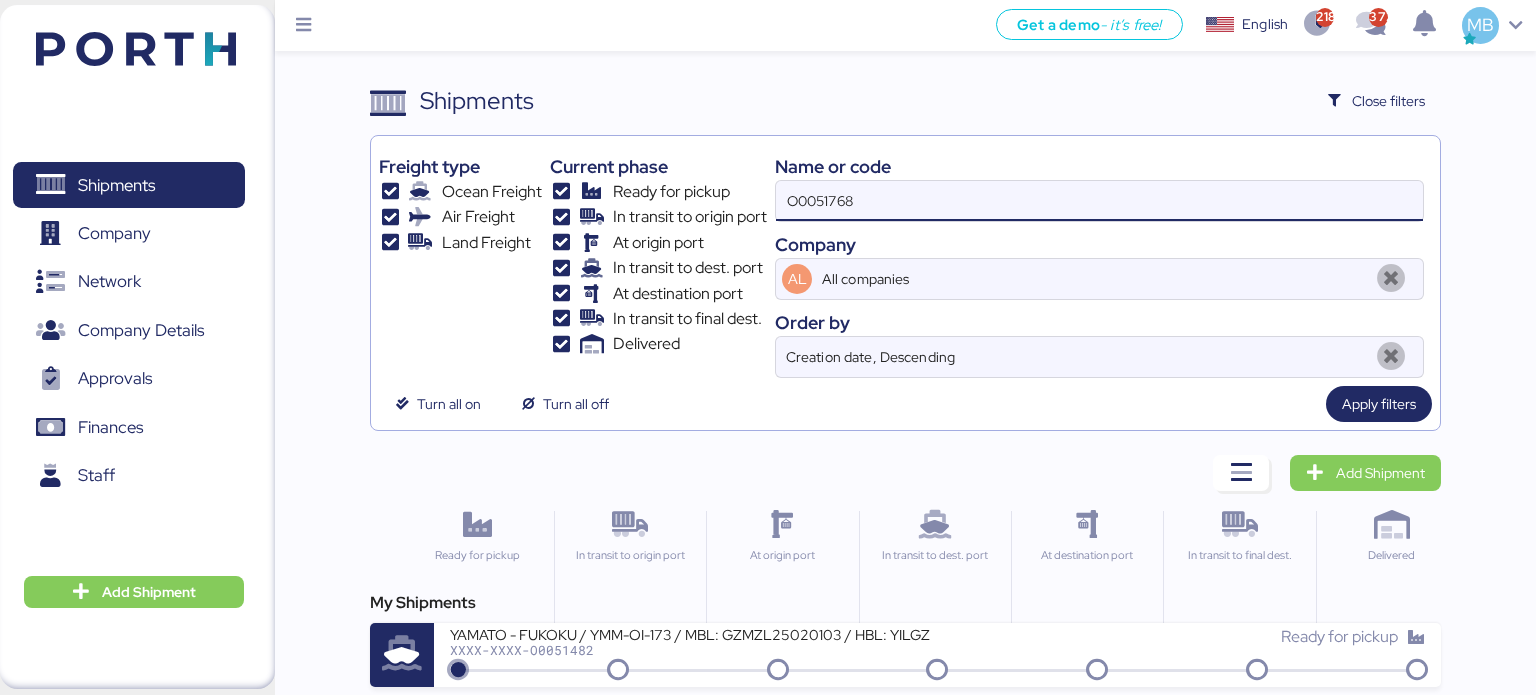 type on "O0051768" 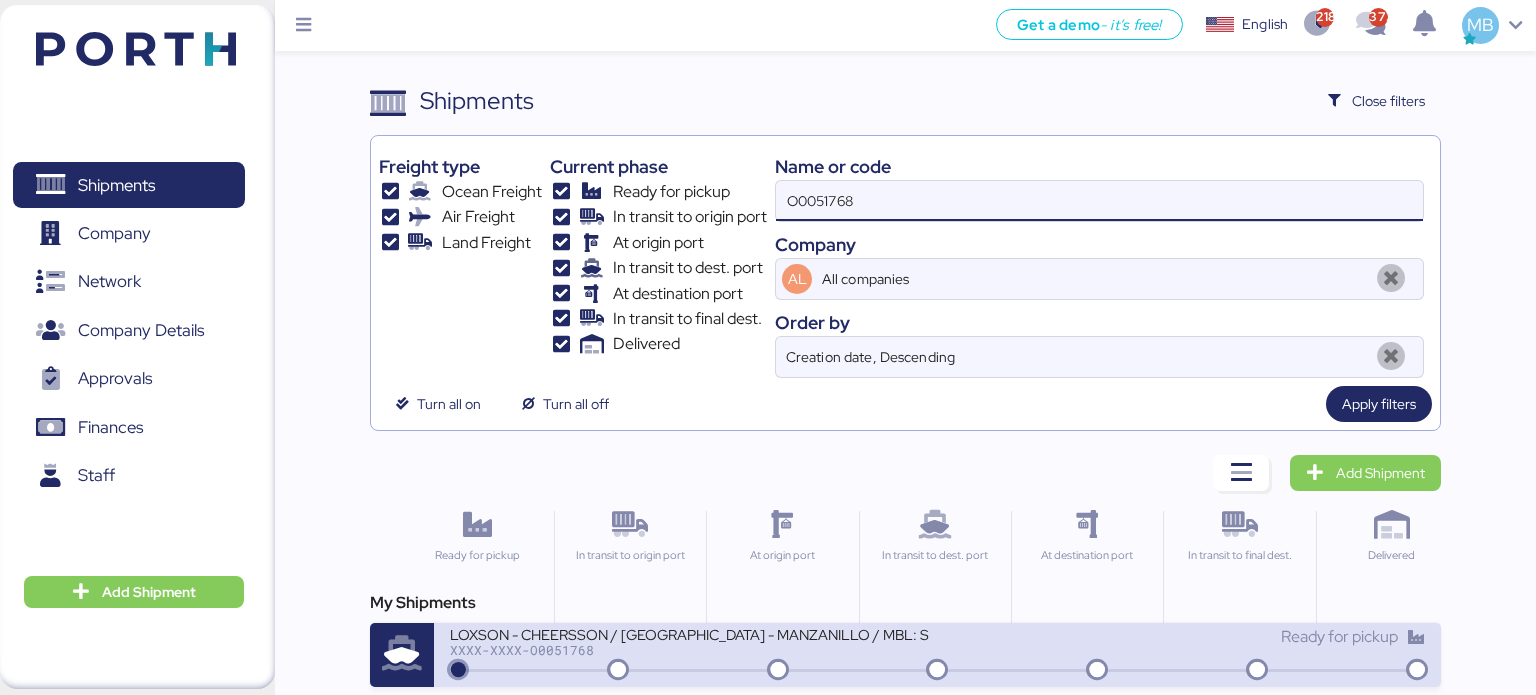 click on "LOXSON - CHEERSSON / [GEOGRAPHIC_DATA] - MANZANILLO / MBL: SNLFSHXLMF00095 - HBL: YQSE250515882 / 3X20GP" at bounding box center [690, 633] 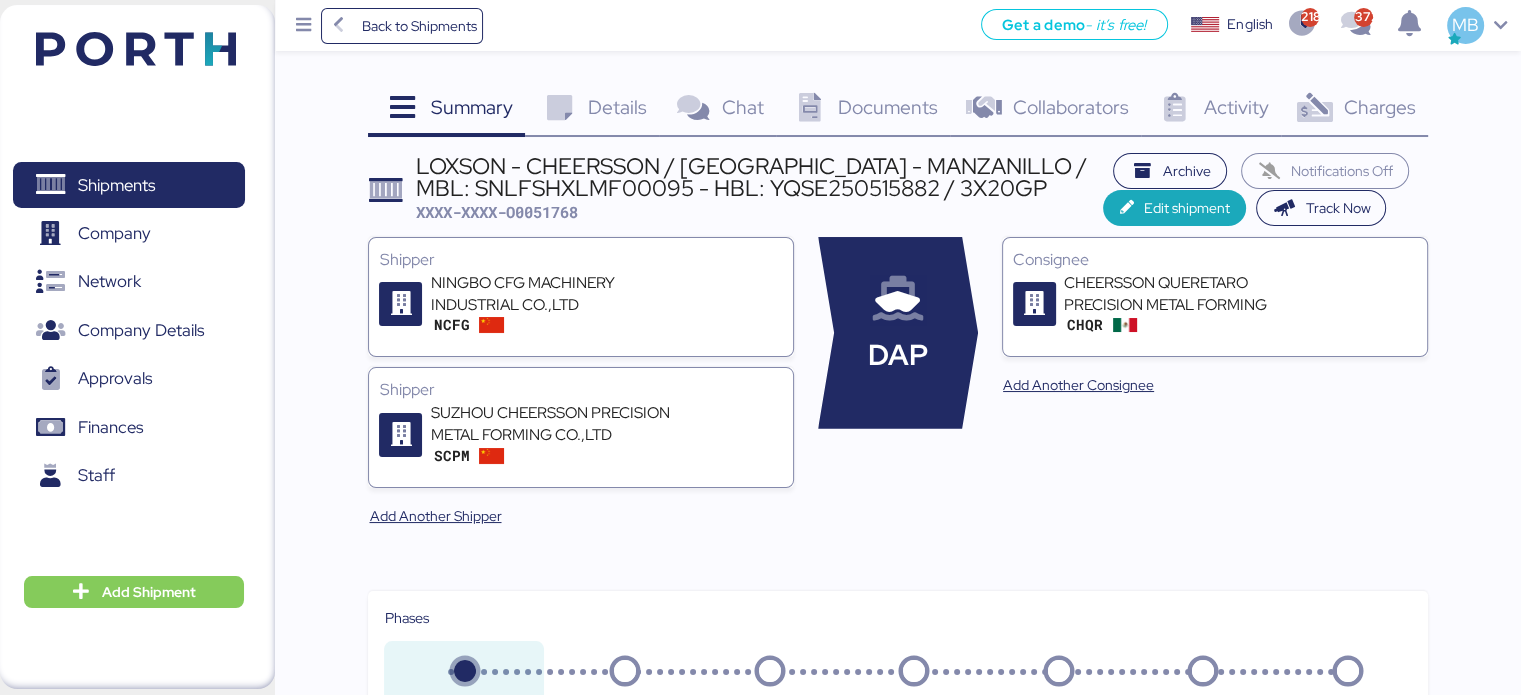 click on "Details" at bounding box center (617, 107) 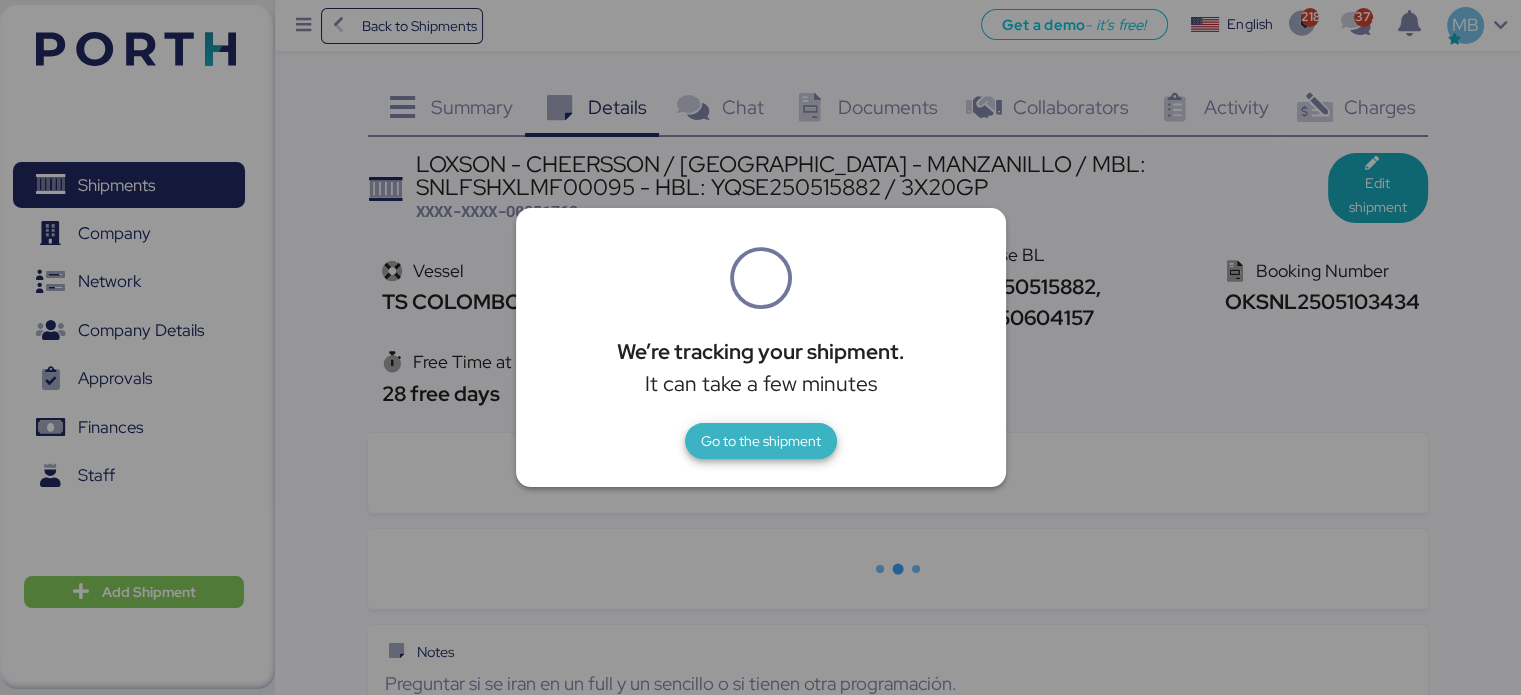 click on "Go to the shipment" at bounding box center (761, 441) 